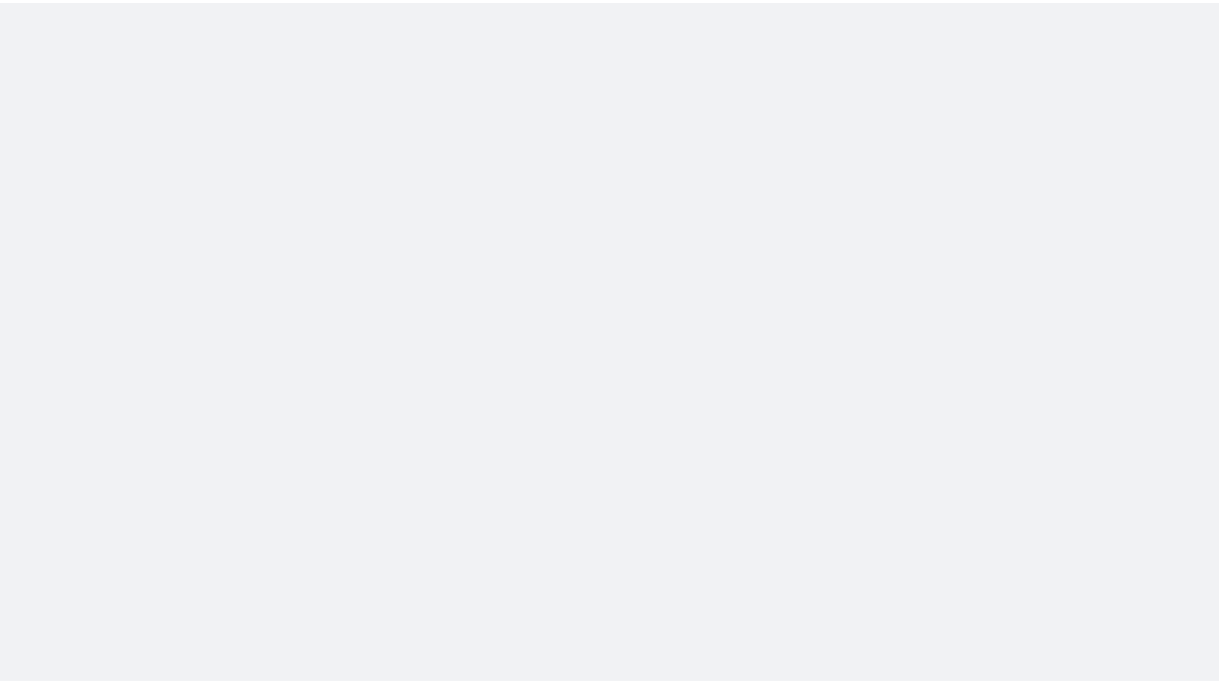 scroll, scrollTop: 0, scrollLeft: 0, axis: both 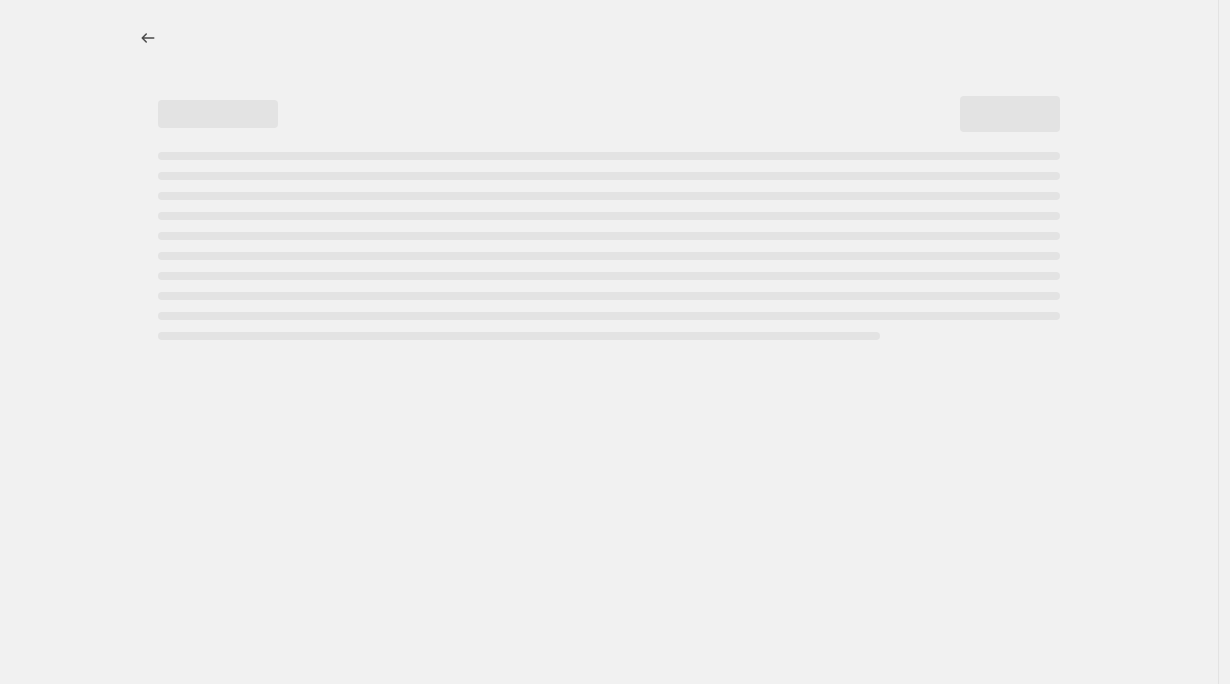 select on "percentage" 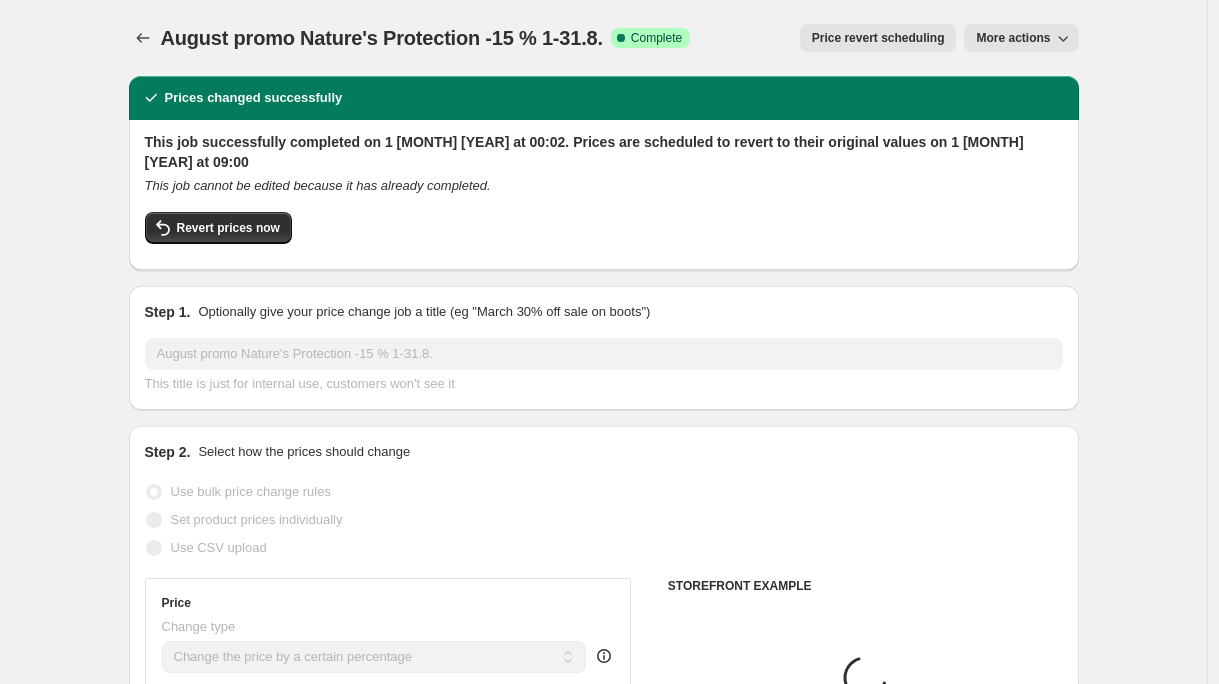 select on "collection" 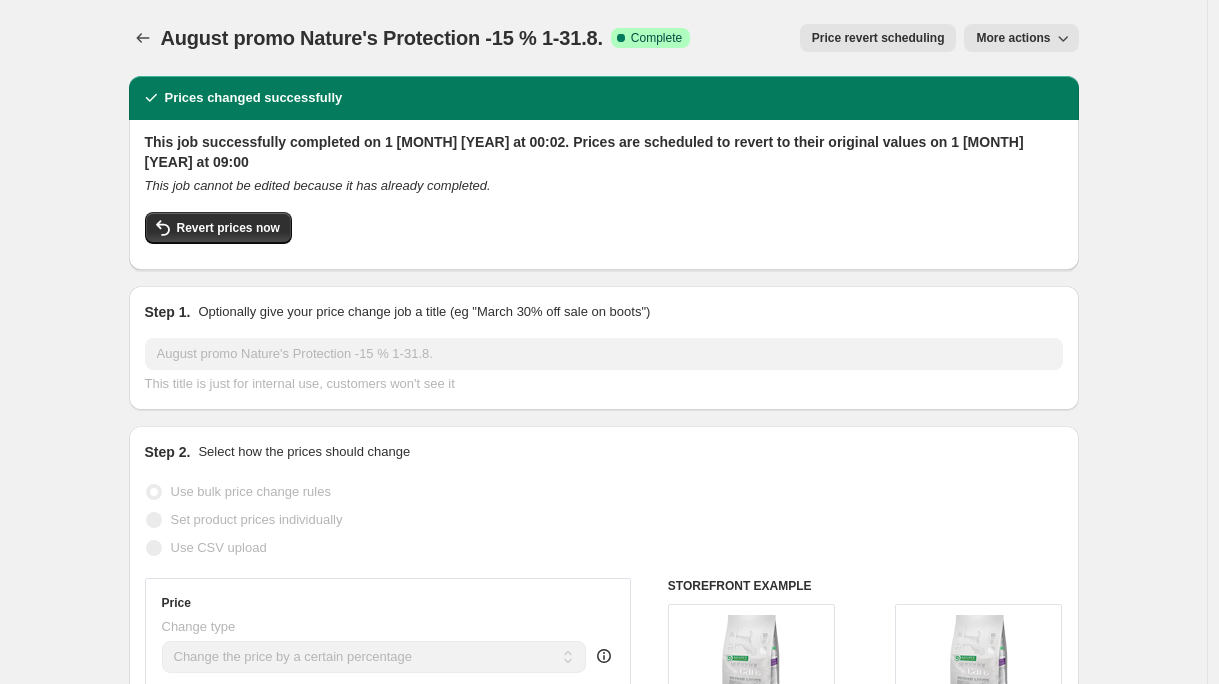 scroll, scrollTop: 12, scrollLeft: 0, axis: vertical 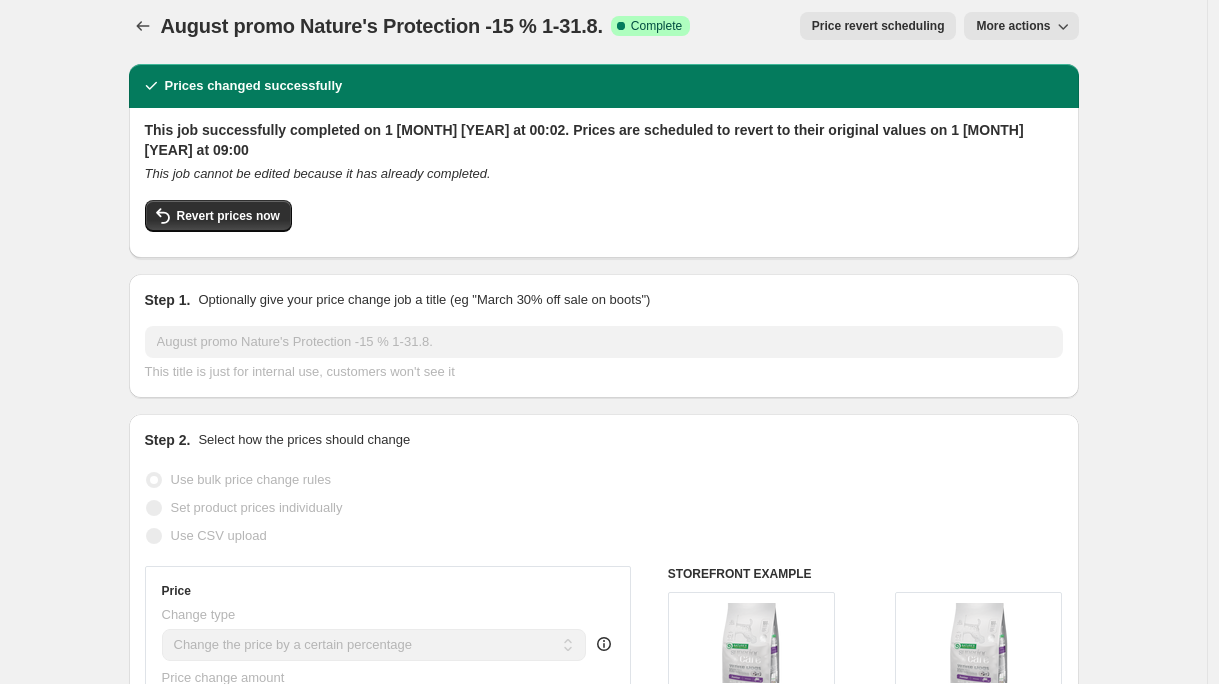 click on "More actions" at bounding box center (1013, 26) 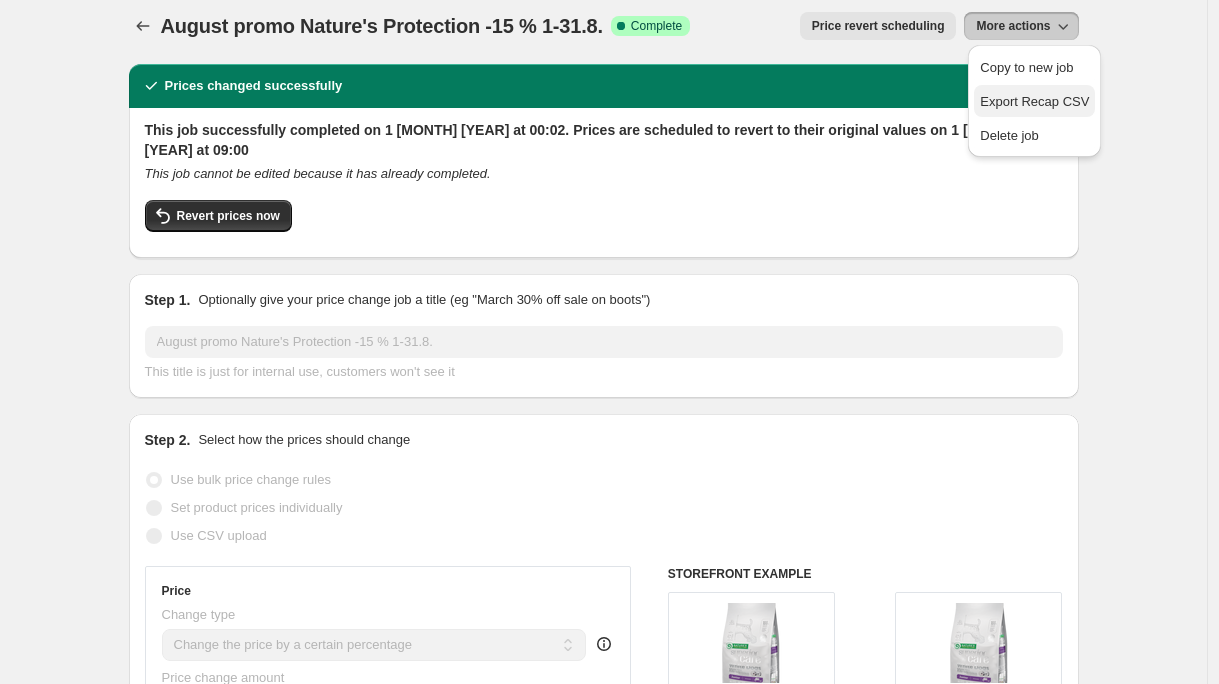 click on "Export Recap CSV" at bounding box center [1034, 102] 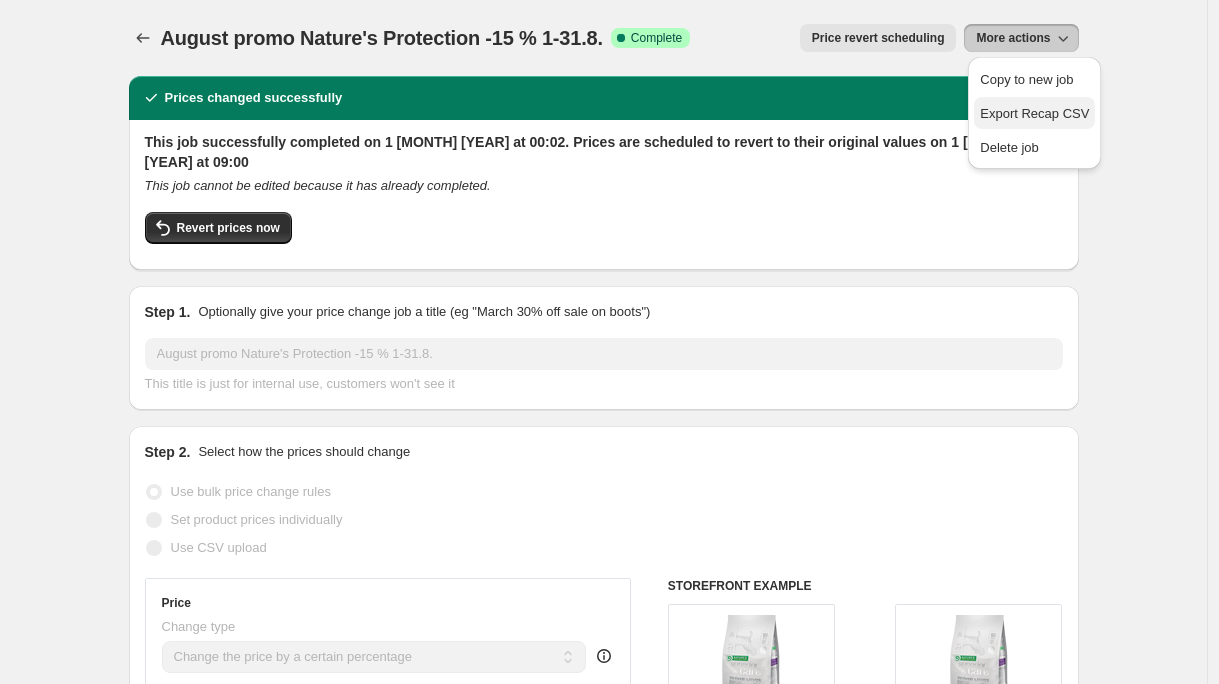 scroll, scrollTop: 12, scrollLeft: 0, axis: vertical 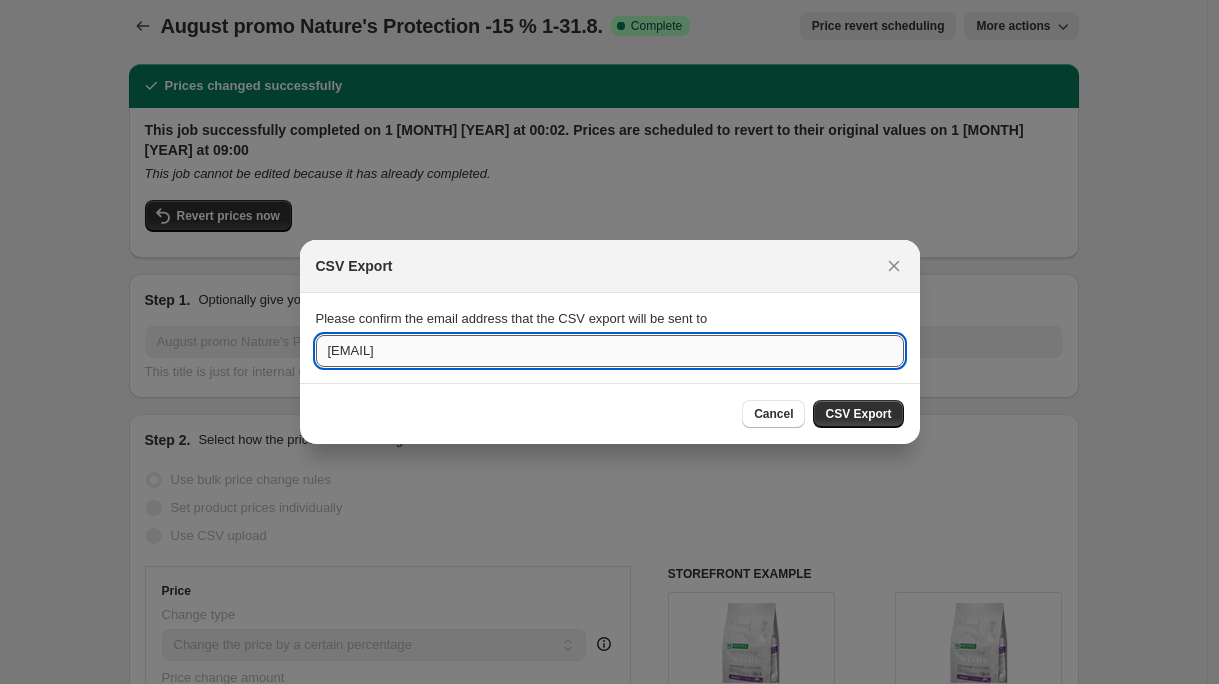 click on "[EMAIL]" at bounding box center [610, 351] 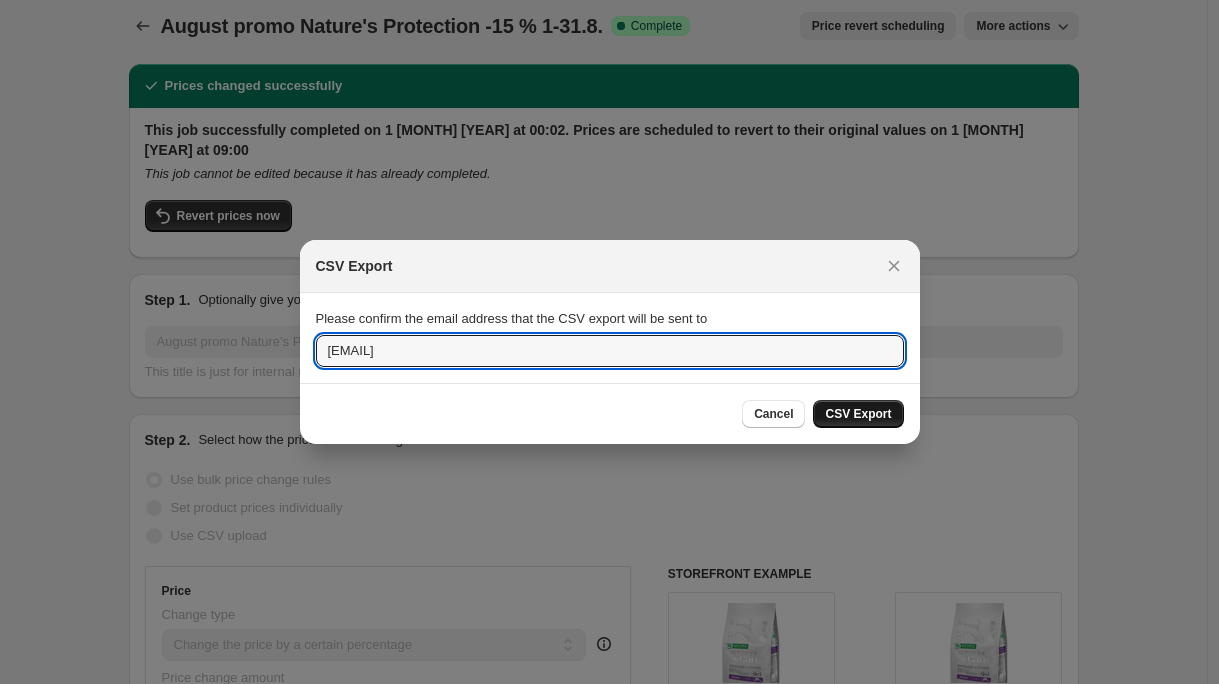 type on "[EMAIL]" 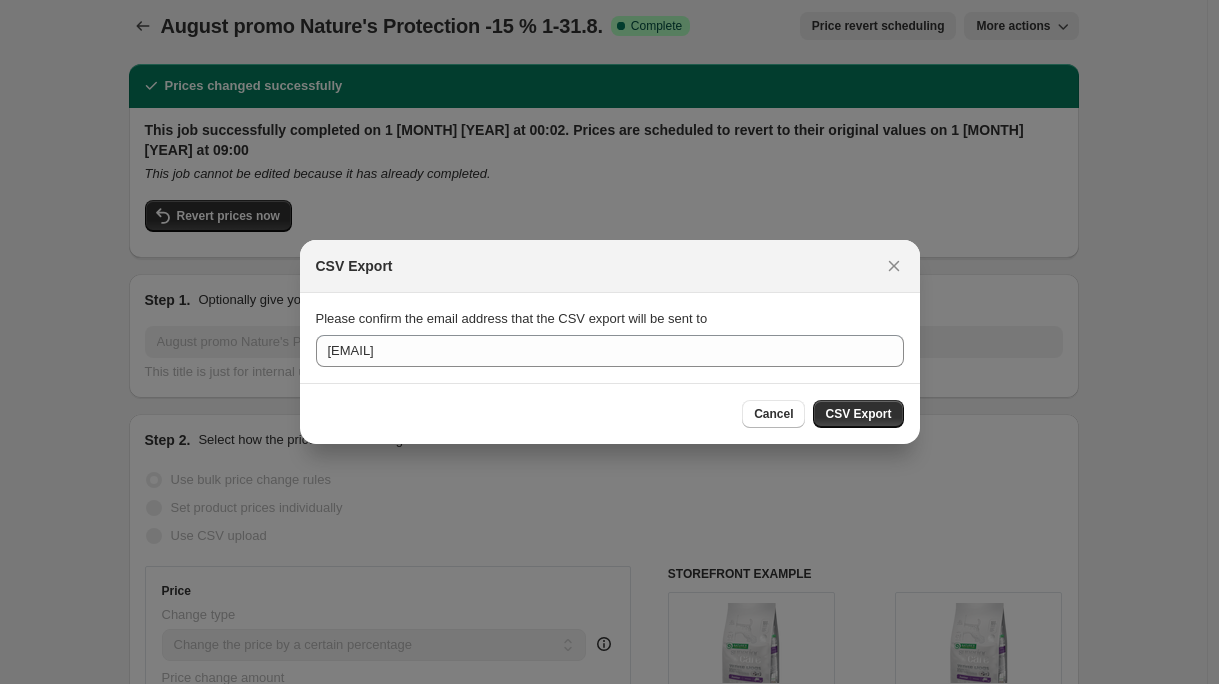 click on "CSV Export" at bounding box center (858, 414) 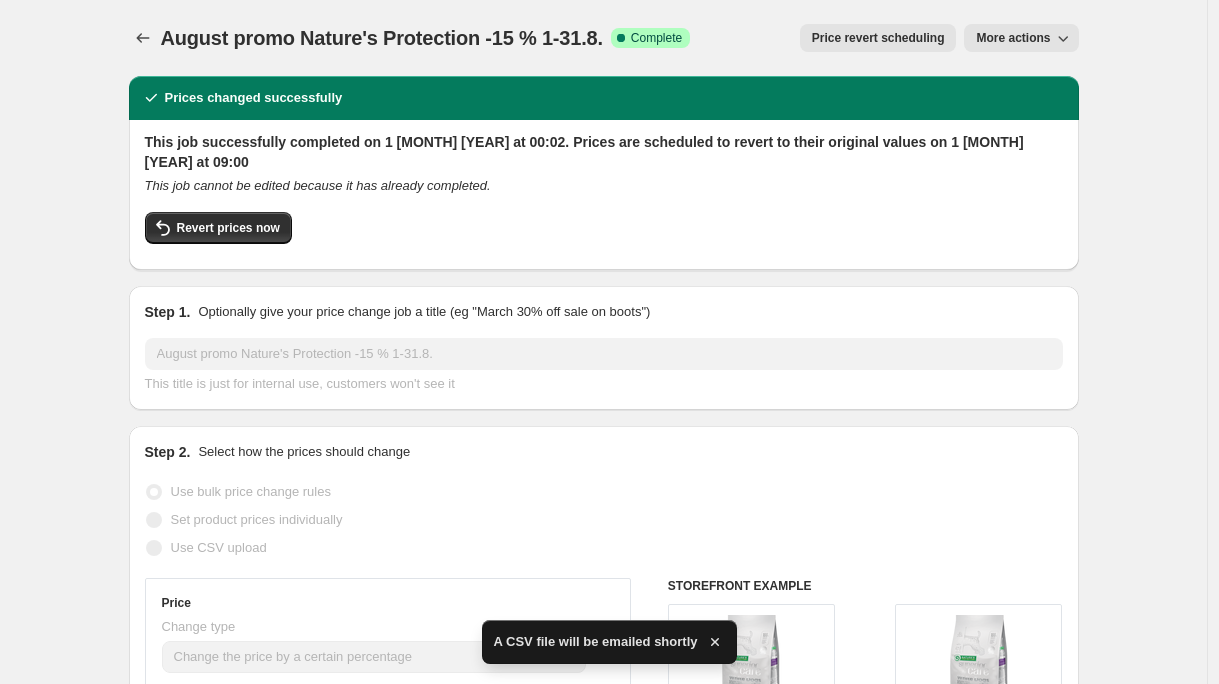 scroll, scrollTop: 12, scrollLeft: 0, axis: vertical 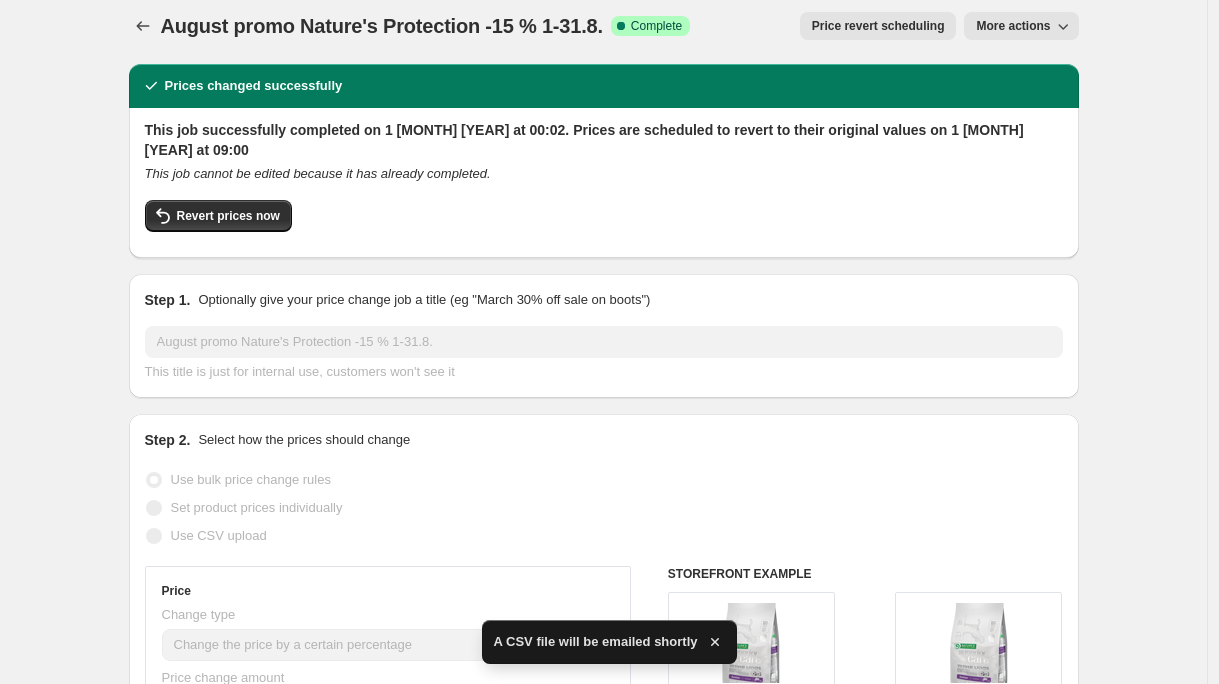 click on "August promo Nature's Protection -15 % 1-31.8.. This page is ready August promo Nature's Protection -15 % 1-31.8. Success Complete Complete Price revert scheduling Copy to new job Export Recap CSV Delete job More actions Price revert scheduling More actions Prices changed successfully This job successfully completed on 1 [MONTH] [YEAR] at 00:02. Prices are scheduled to revert to their original values on 1 [MONTH] [YEAR] at 09:00 This job cannot be edited because it has already completed. Revert prices now Step 1. Optionally give your price change job a title (eg "March 30% off sale on boots") August promo Nature's Protection -15 % 1-31.8. This title is just for internal use, customers won't see it Step 2. Select how the prices should change Use bulk price change rules Set product prices individually Use CSV upload Price Change type Change the price to a certain amount Change the price by a certain amount Change the price by a certain percentage Change the price to the current compare at price (price before sale)" at bounding box center (603, 1370) 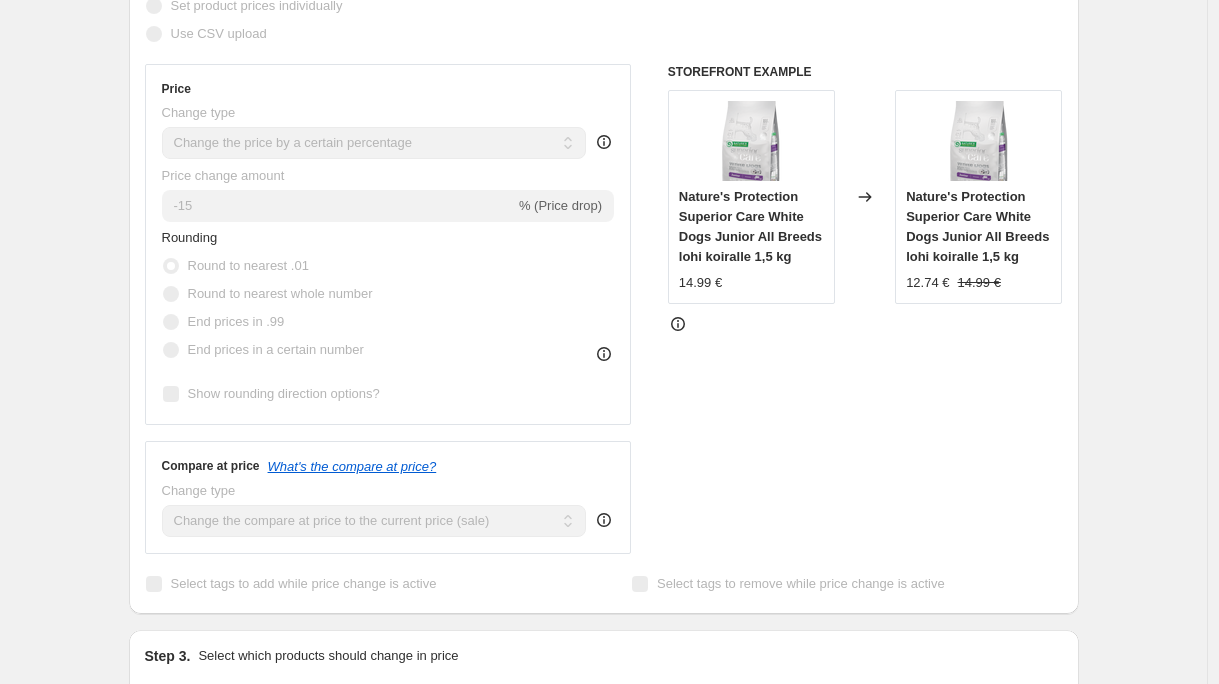 scroll, scrollTop: 0, scrollLeft: 0, axis: both 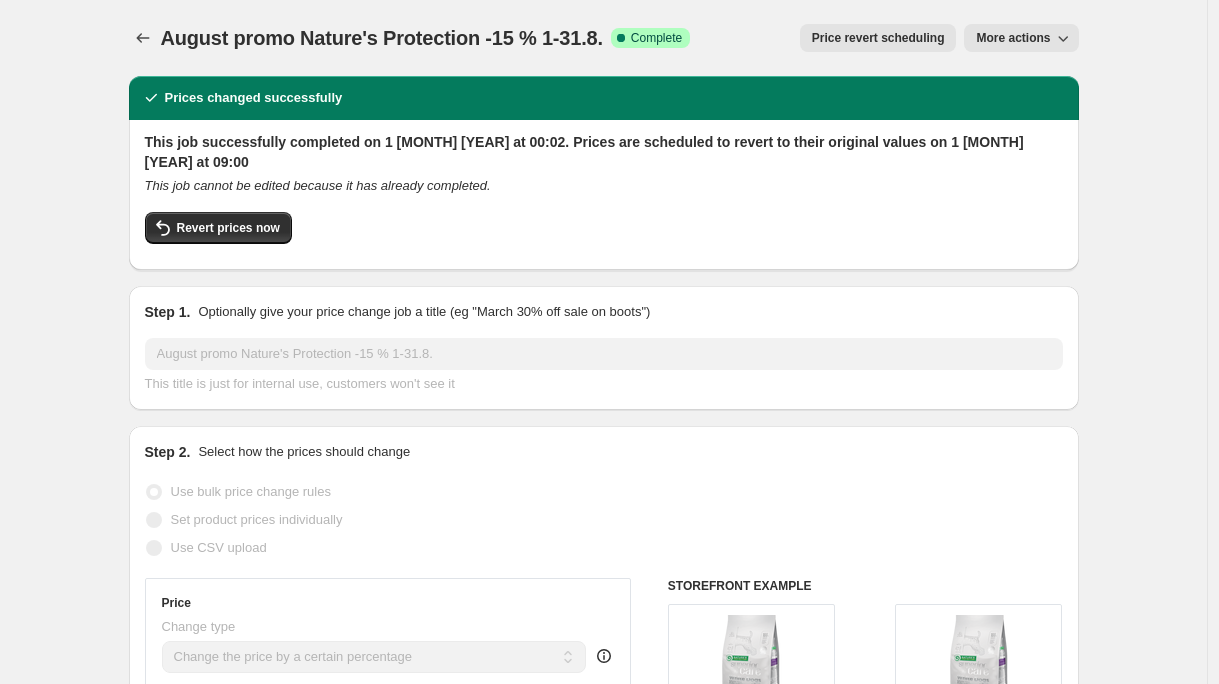 click on "August promo Nature's Protection -15 % 1-31.8.. This page is ready August promo Nature's Protection -15 % 1-31.8. Success Complete Complete Price revert scheduling Copy to new job Export Recap CSV Delete job More actions Price revert scheduling More actions Prices changed successfully This job successfully completed on 1 [MONTH] [YEAR] at 00:02. Prices are scheduled to revert to their original values on 1 [MONTH] [YEAR] at 09:00 This job cannot be edited because it has already completed. Revert prices now Step 1. Optionally give your price change job a title (eg "March 30% off sale on boots") August promo Nature's Protection -15 % 1-31.8. This title is just for internal use, customers won't see it Step 2. Select how the prices should change Use bulk price change rules Set product prices individually Use CSV upload Price Change type Change the price to a certain amount Change the price by a certain amount Change the price by a certain percentage Change the price to the current compare at price (price before sale)" at bounding box center (603, 1382) 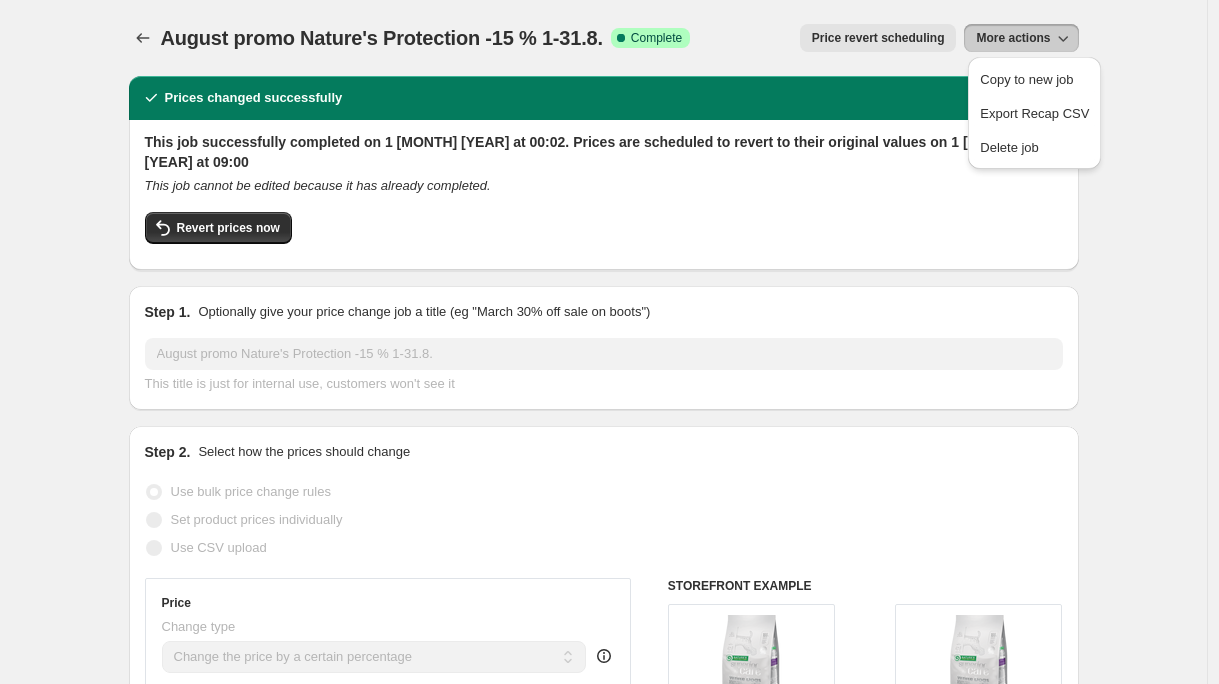 click 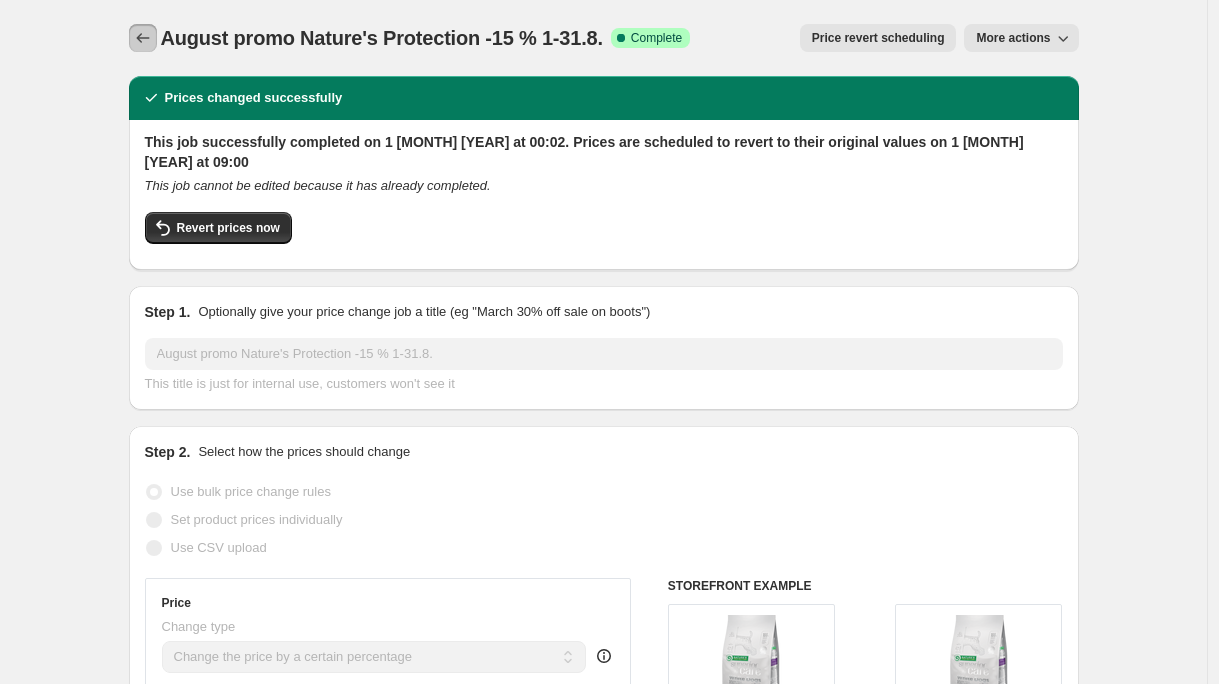 click at bounding box center (143, 38) 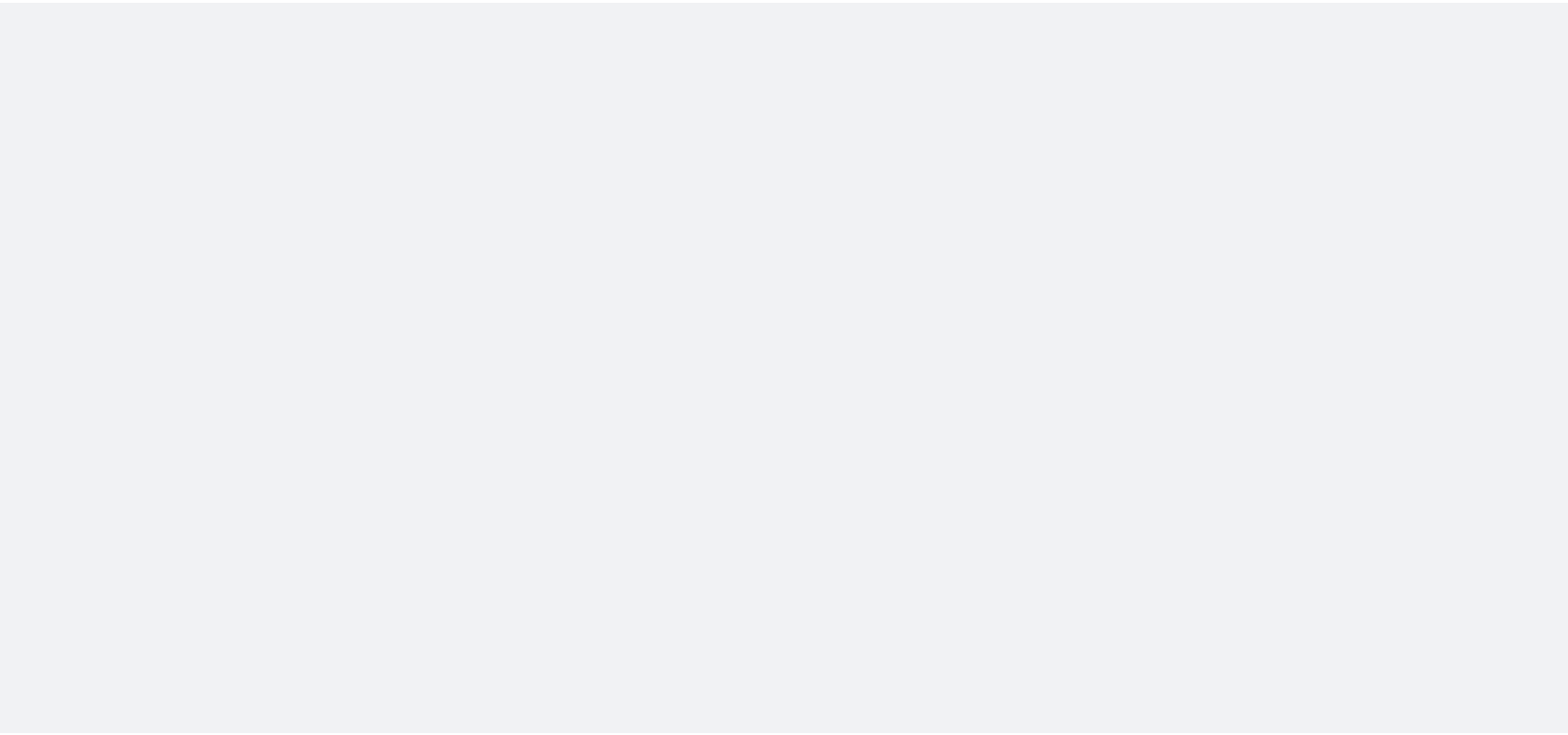 scroll, scrollTop: 0, scrollLeft: 0, axis: both 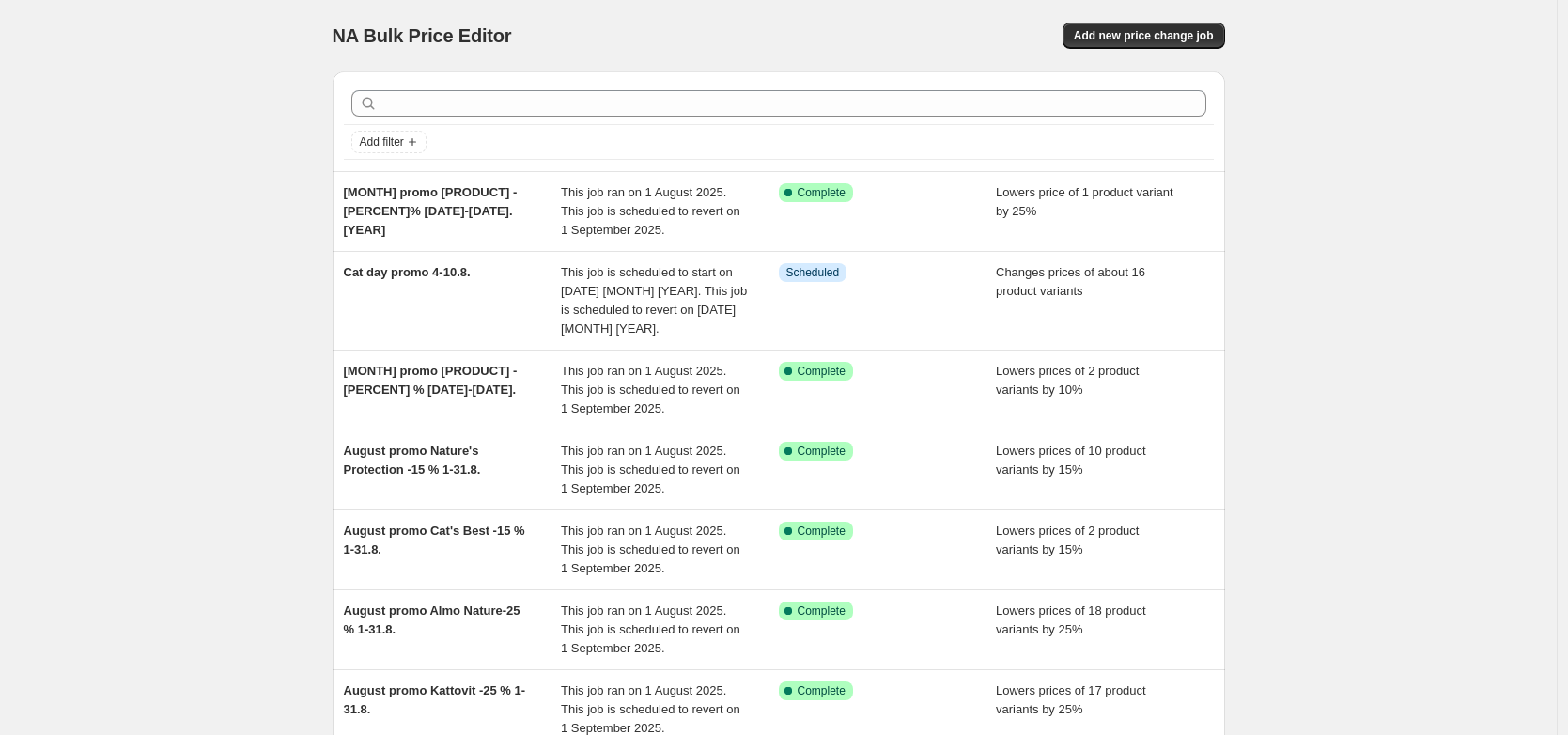 click on "NA Bulk Price Editor. This page is ready NA Bulk Price Editor Add new price change job Add filter   [MONTH] promo [PRODUCT] -[PERCENT]% [DATE]-[DATE].[YEAR]. This job ran on [DATE] [MONTH] [YEAR]. This job is scheduled to revert on [DATE] [MONTH] [YEAR]. Success Complete Complete Lowers price of 1 product variant by 25% [MONTH] promo [DATE]-[DATE].[YEAR]. This job is scheduled to start on [DATE] [MONTH] [YEAR]. This job is scheduled to revert on [DATE] [MONTH] [YEAR]. Info Scheduled Changes prices of about 16 product variants [MONTH] promo [PRODUCT] -[PERCENT] % [DATE]-[DATE].[YEAR]. This job ran on [DATE] [MONTH] [YEAR]. This job is scheduled to revert on [DATE] [MONTH] [YEAR]. Success Complete Complete Lowers prices of 2 product variants by 10% [MONTH] promo [PRODUCT] -[PERCENT] % [DATE]-[DATE].[YEAR]. This job ran on [DATE] [MONTH] [YEAR]. This job is scheduled to revert on [DATE] [MONTH] [YEAR]. Success Complete Complete Lowers prices of 10 product variants by 15% [MONTH] promo [PRODUCT] -[PERCENT] % [DATE]-[DATE].[YEAR]. This job ran on [DATE] [MONTH] [YEAR]. This job is scheduled to revert on [DATE] [MONTH] [YEAR]. Success Complete Complete" at bounding box center [778, 587] 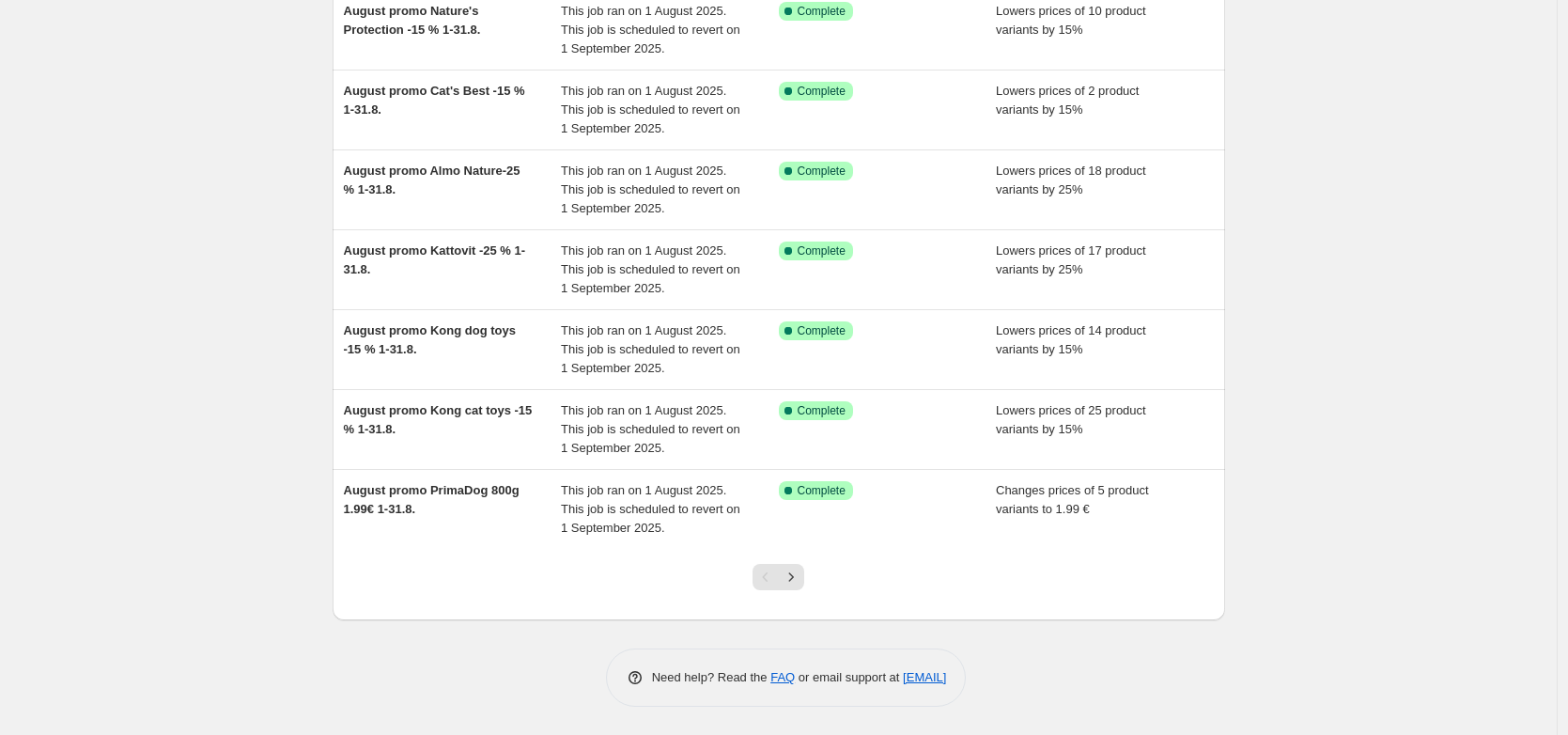 click on "NA Bulk Price Editor. This page is ready NA Bulk Price Editor Add new price change job Add filter   August promo Sanocyn Forte -25% 1-31.8.25 This job ran on 1 August 2025. This job is scheduled to revert on 1 September 2025. Success Complete Complete Lowers price of 1 product variant by 25% Cat day promo 4-10.8. This job is scheduled to start on 3 August 2025. This job is scheduled to revert on 11 August 2025. Info Scheduled Changes prices of about 16 product variants August promo Calibra Hypo&Gastro -10 % 1-31.8. This job ran on 1 August 2025. This job is scheduled to revert on 1 September 2025. Success Complete Complete Lowers prices of 2 product variants by 10% August promo Nature's Protection -15 % 1-31.8. This job ran on 1 August 2025. This job is scheduled to revert on 1 September 2025. Success Complete Complete Lowers prices of 10 product variants by 15% August promo Cat's Best -15 % 1-31.8. This job ran on 1 August 2025. This job is scheduled to revert on 1 September 2025. Success Complete Complete" at bounding box center (778, 148) 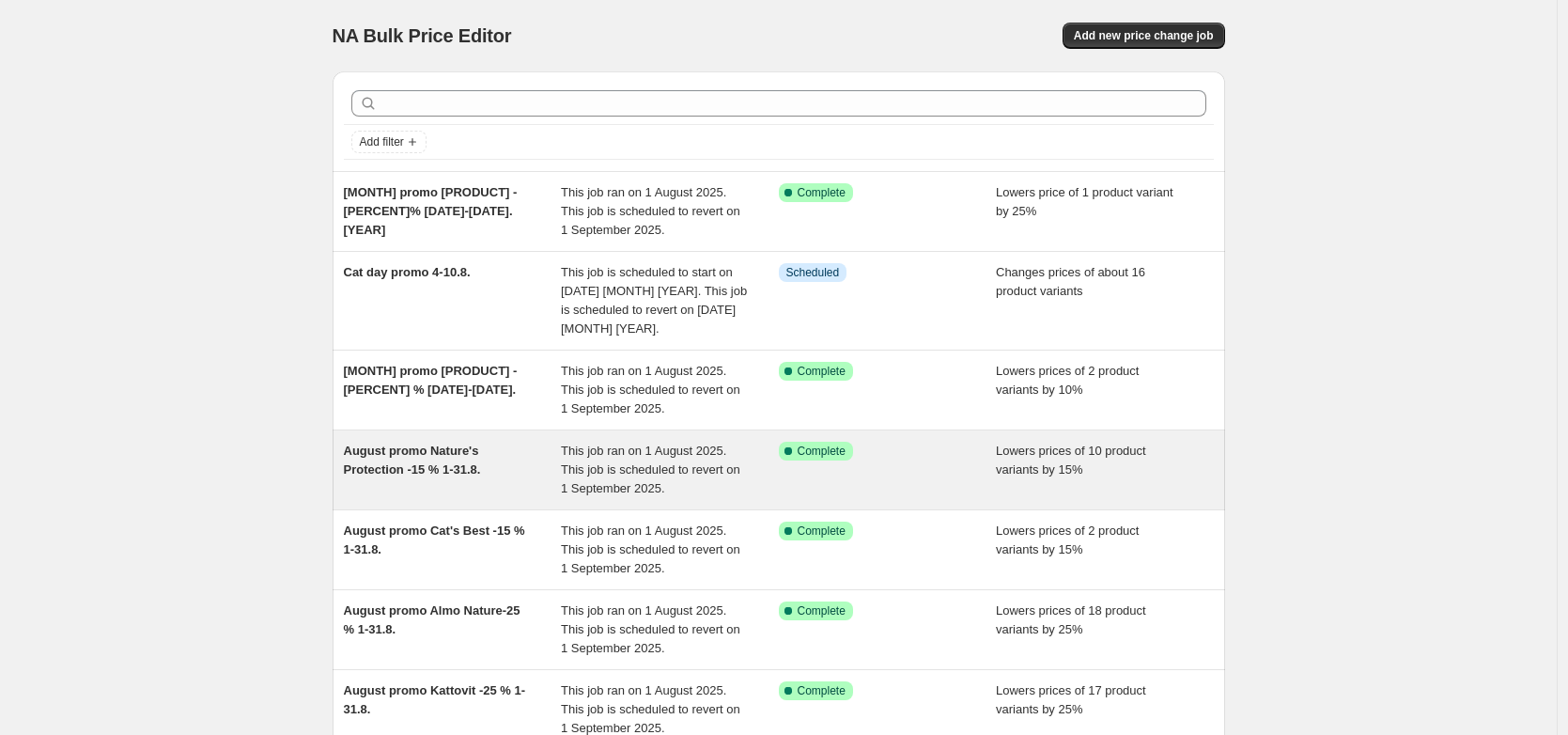 scroll, scrollTop: 440, scrollLeft: 0, axis: vertical 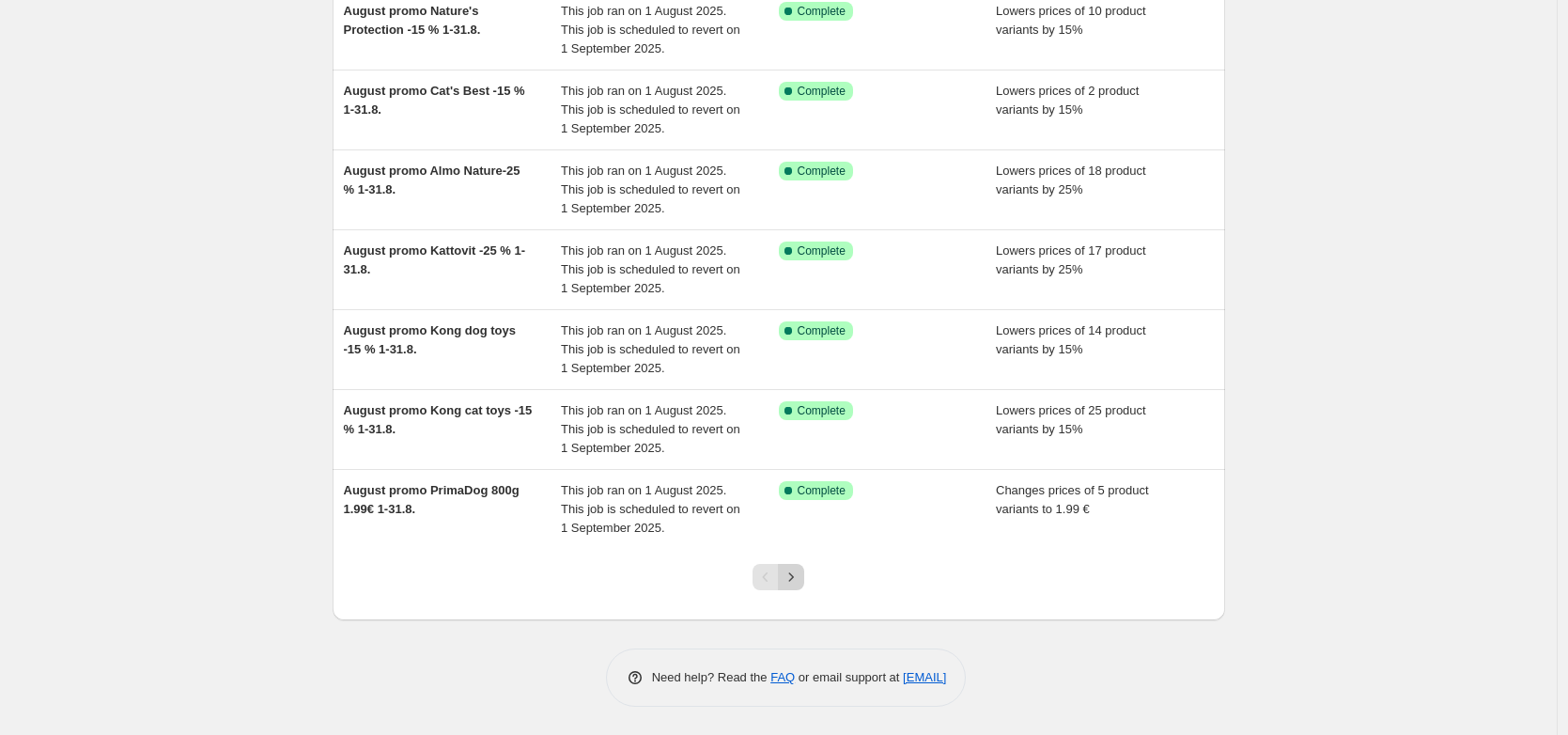 click 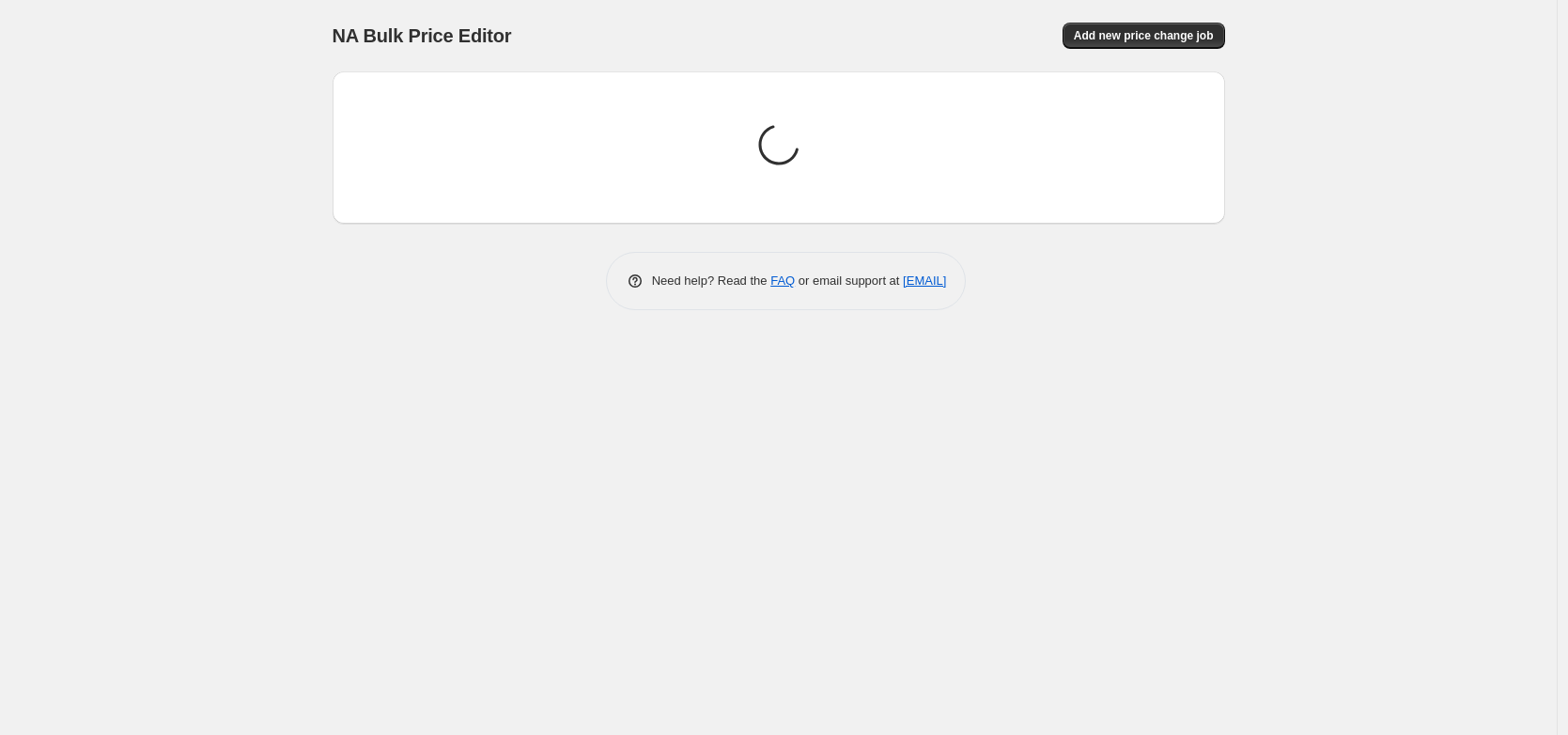 scroll, scrollTop: 0, scrollLeft: 0, axis: both 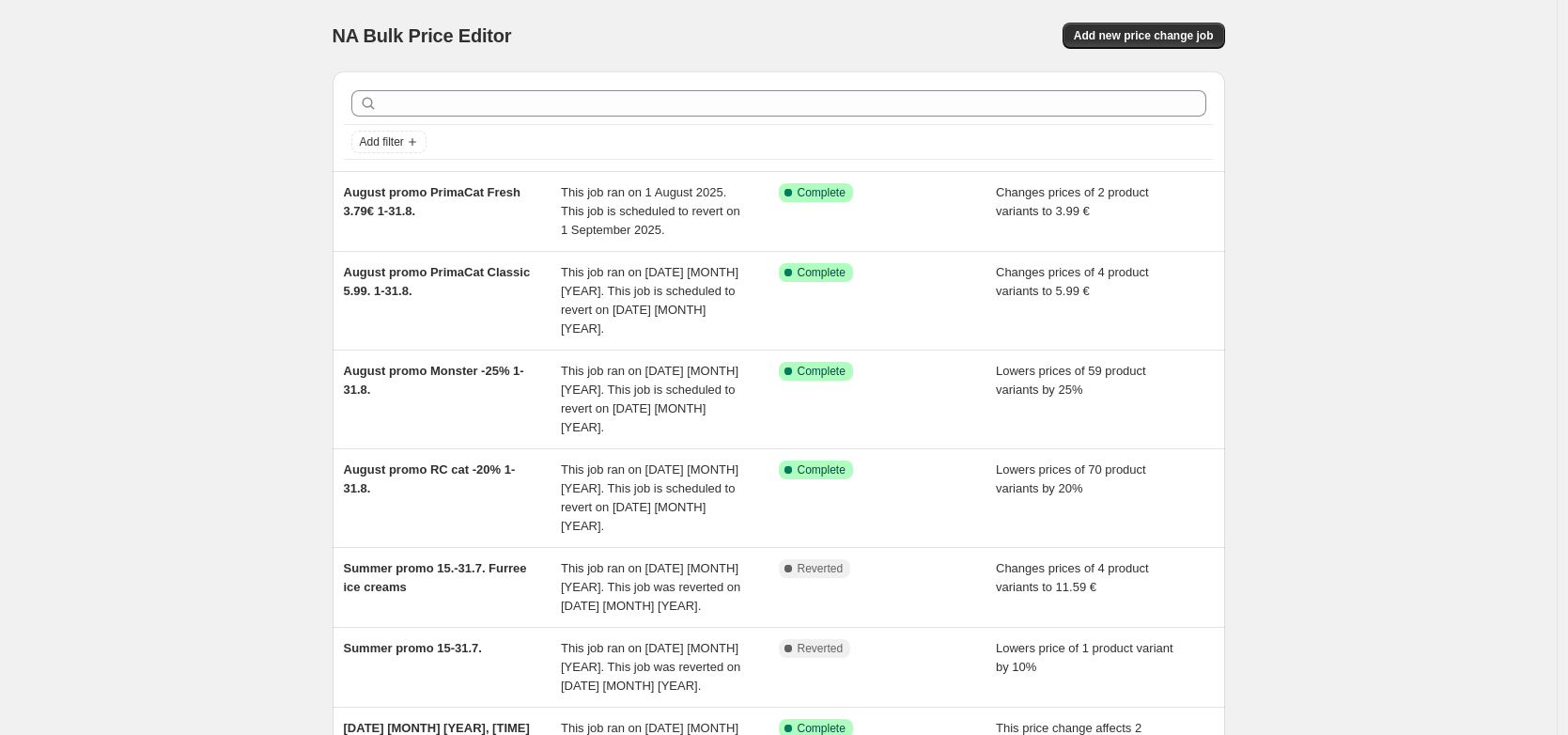 click on "NA Bulk Price Editor. This page is ready NA Bulk Price Editor Add new price change job Add filter   August promo PrimaCat Fresh 3.79€  1-31.8. This job ran on 1 August 2025. This job is scheduled to revert on 1 September 2025. Success Complete Complete Changes prices of 2 product variants to 3.99 € August promo PrimaCat Classic 5.99. 1-31.8. This job ran on 31 July 2025. This job is scheduled to revert on 1 September 2025. Success Complete Complete Changes prices of 4 product variants to 5.99 € August promo Monster -25% 1-31.8. This job ran on 31 July 2025. This job is scheduled to revert on 1 September 2025. Success Complete Complete Lowers prices of 59 product variants by 25% August promo RC cat -20% 1-31.8. This job ran on 31 July 2025. This job is scheduled to revert on 1 September 2025. Success Complete Complete Lowers prices of 70 product variants by 20% Summer promo 15.-31.7. Furree ice creams This job ran on 15 July 2025. This job was reverted on 1 August 2025. Complete Reverted Complete   FAQ" at bounding box center [778, 606] 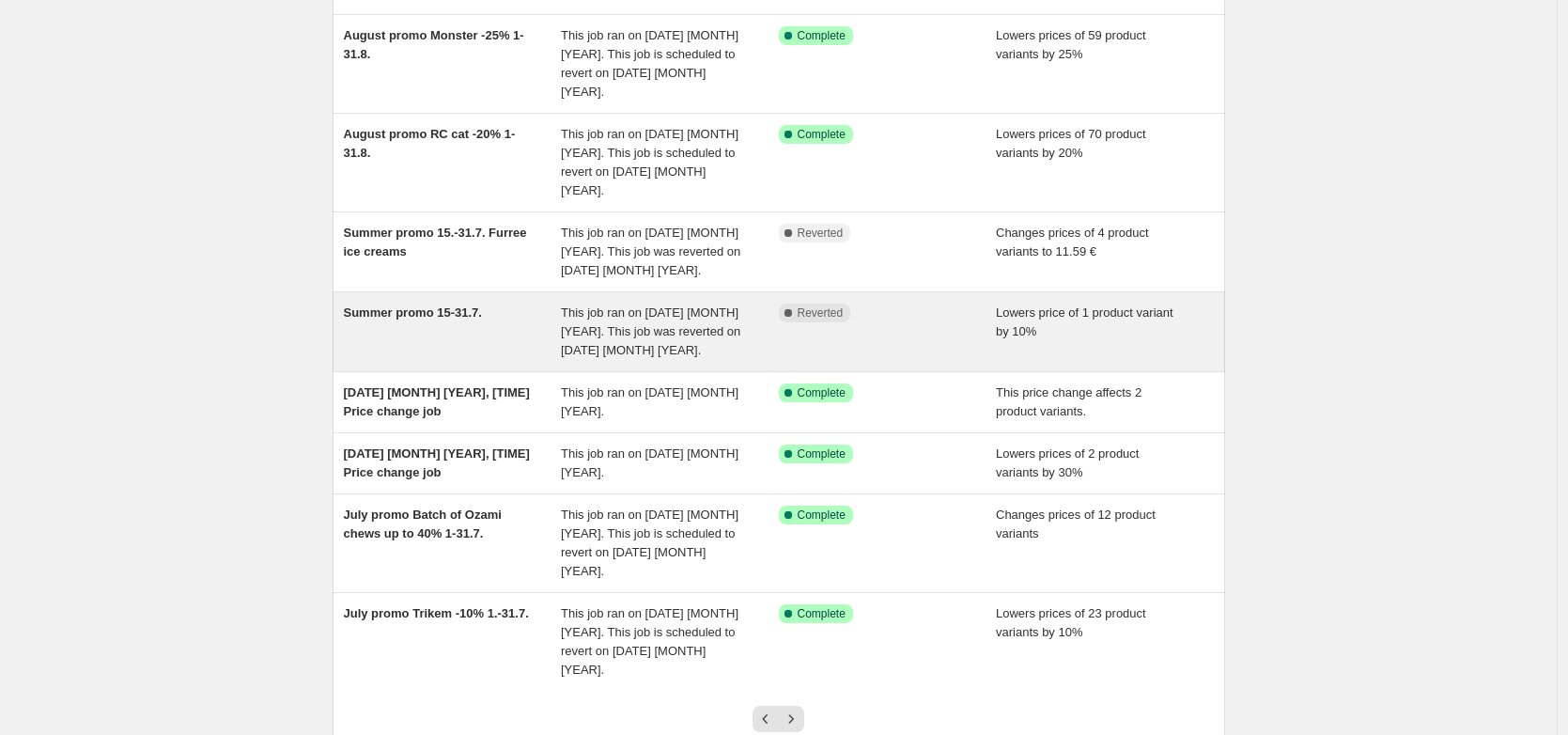 scroll, scrollTop: 311, scrollLeft: 0, axis: vertical 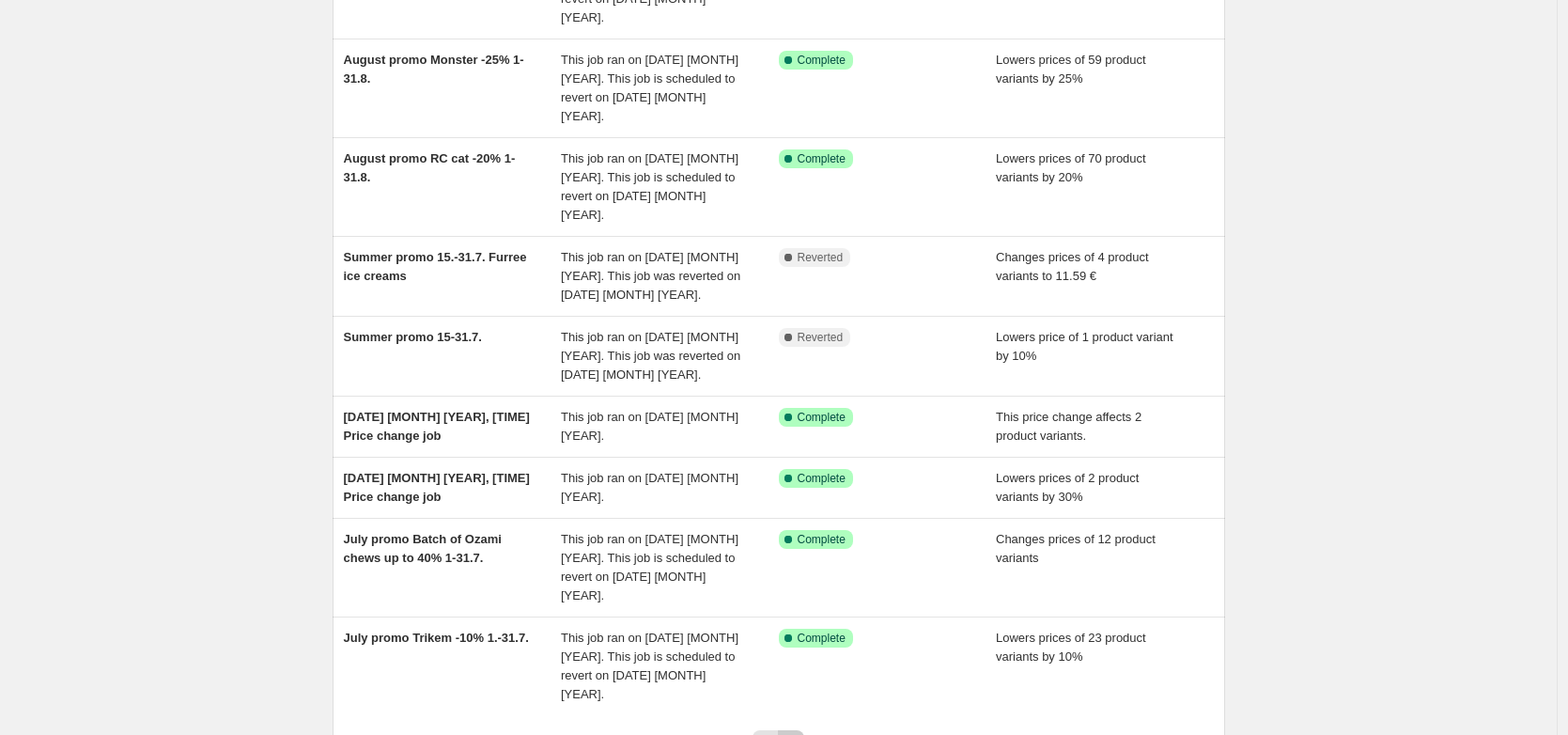 click at bounding box center [791, 743] 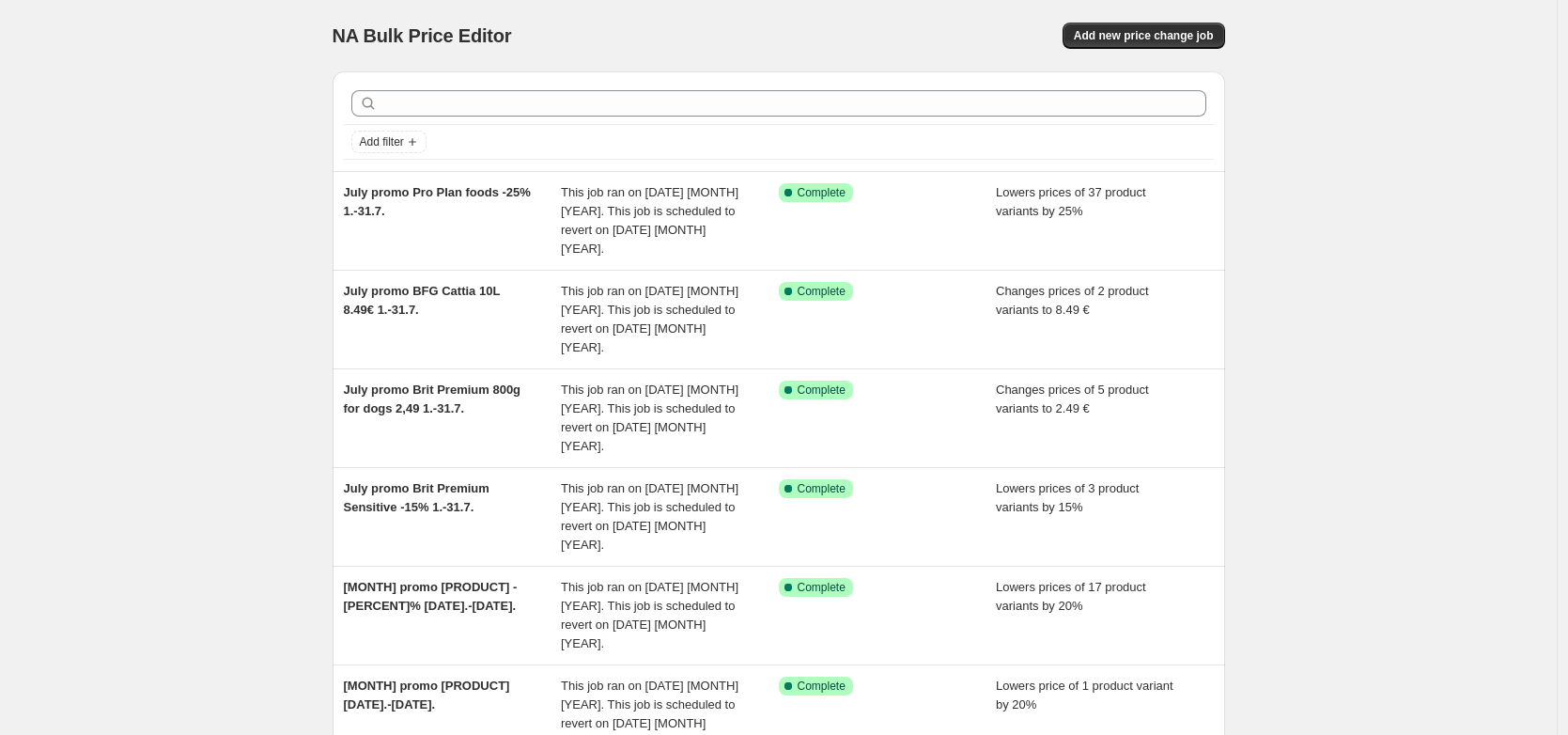 scroll, scrollTop: 346, scrollLeft: 0, axis: vertical 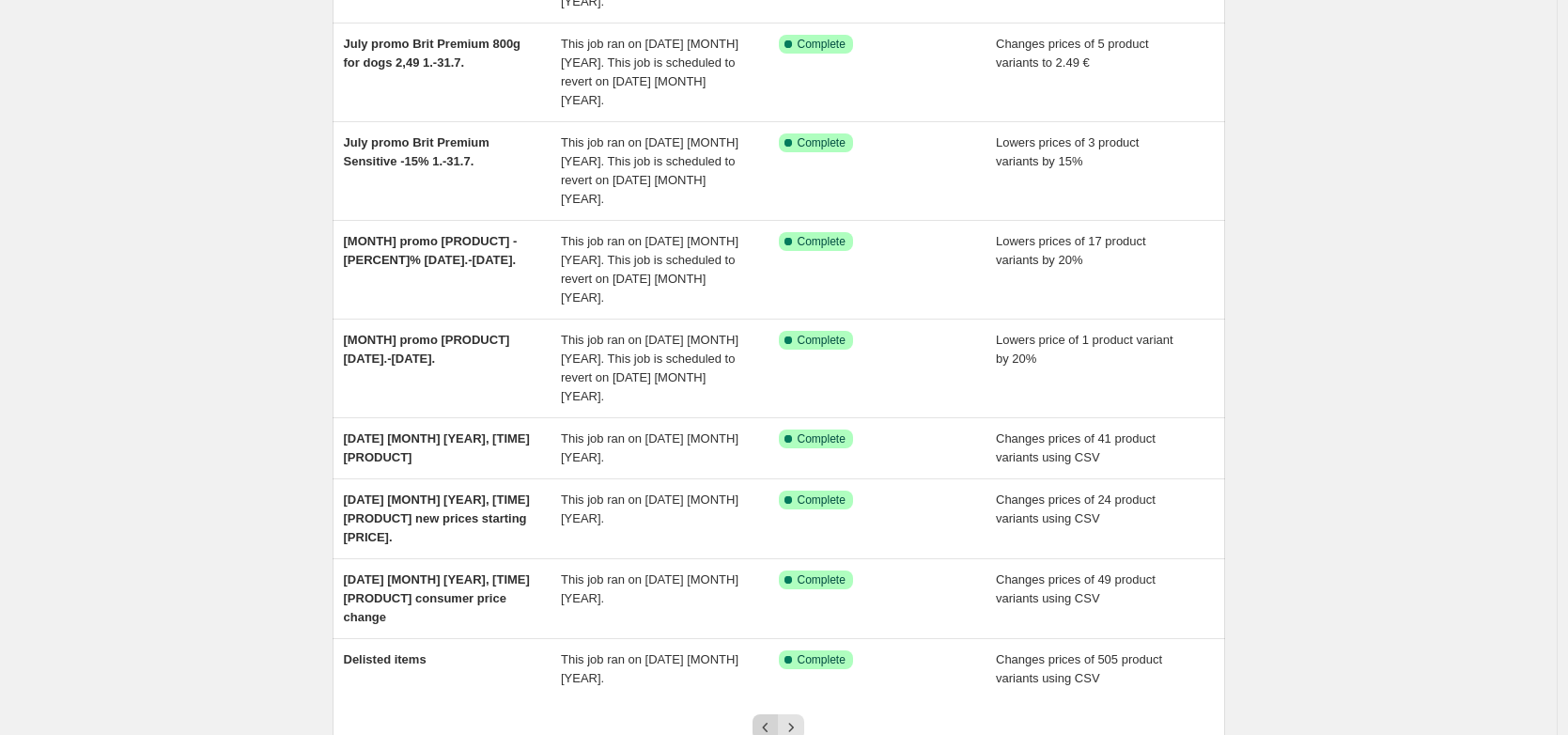 click 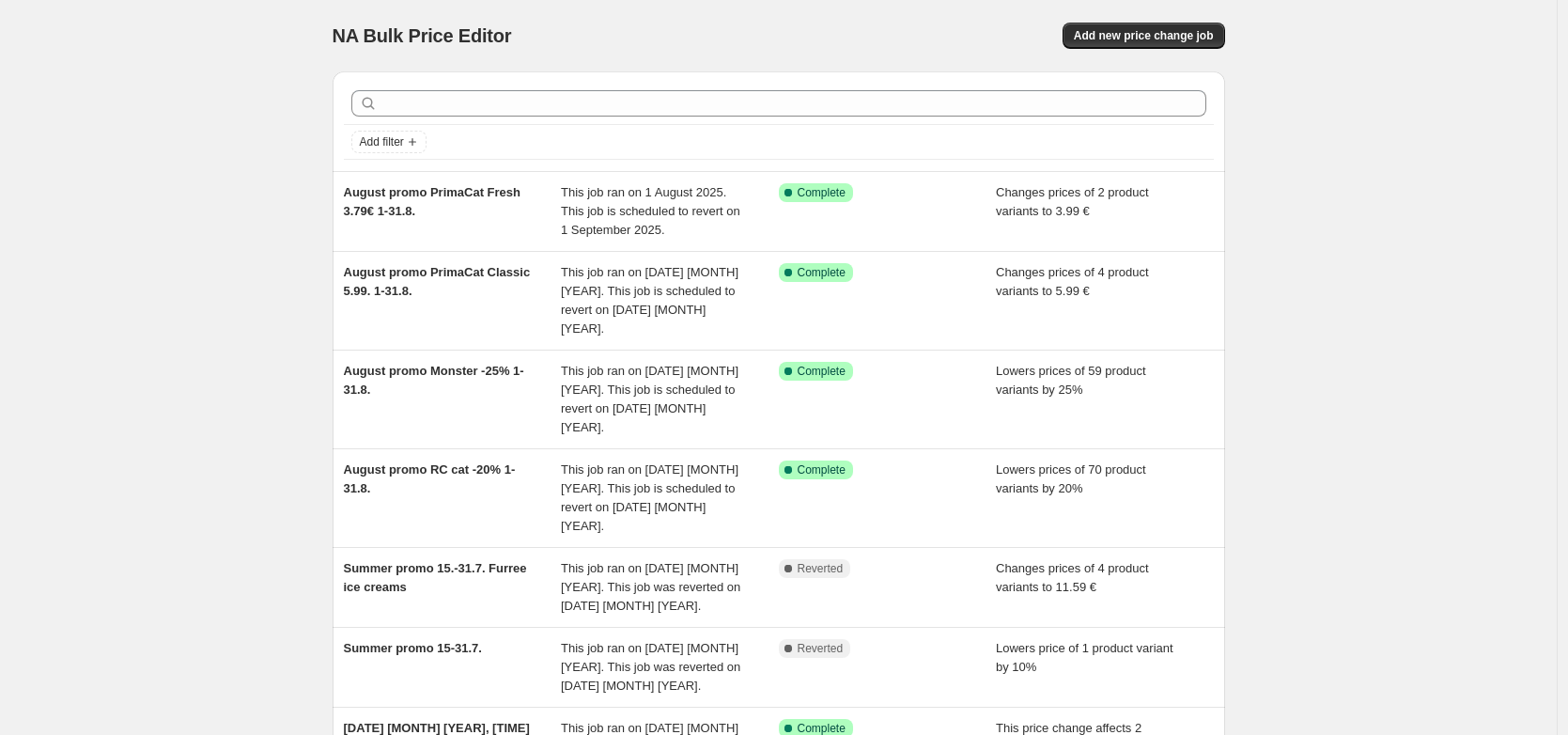 scroll, scrollTop: 383, scrollLeft: 0, axis: vertical 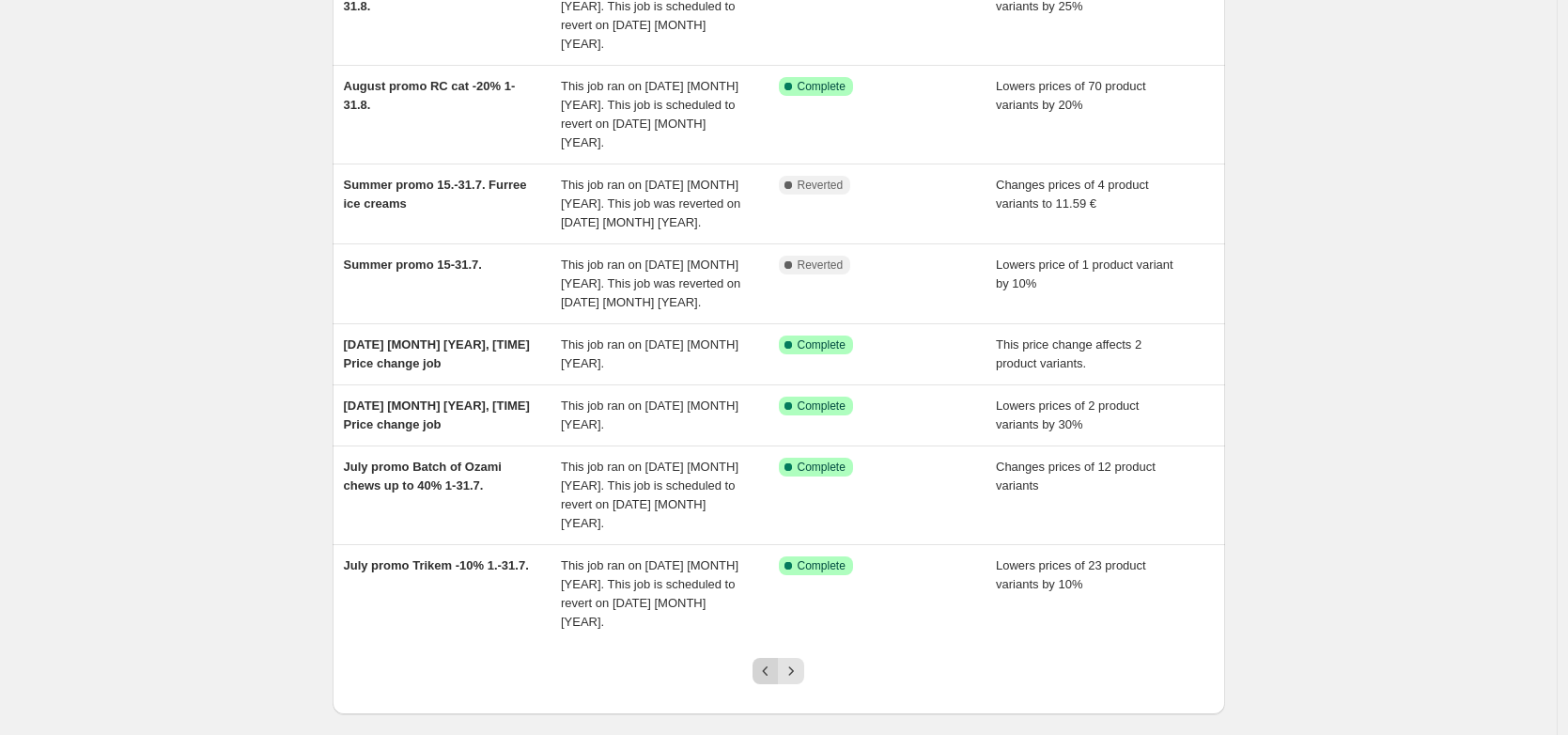 click 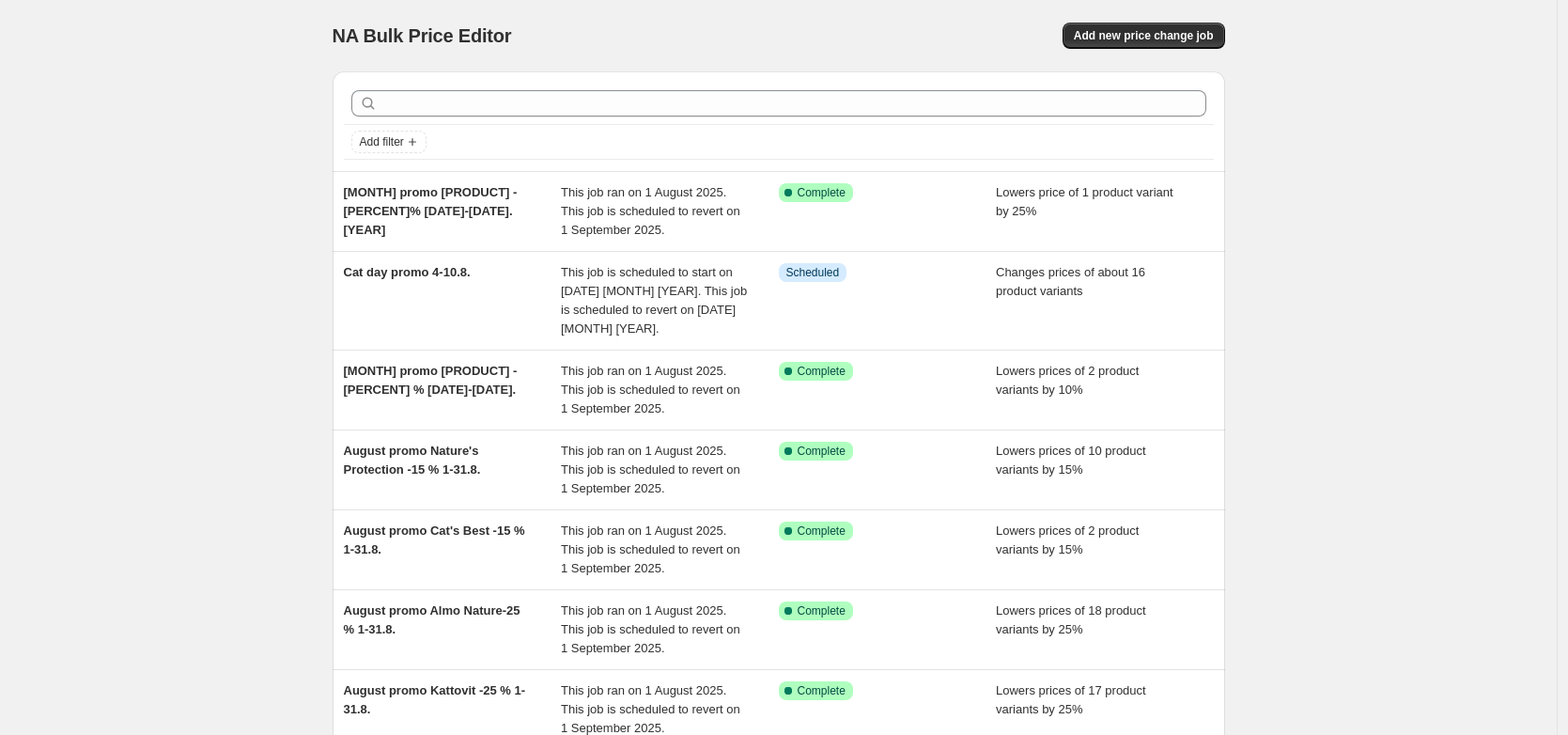 scroll, scrollTop: 440, scrollLeft: 0, axis: vertical 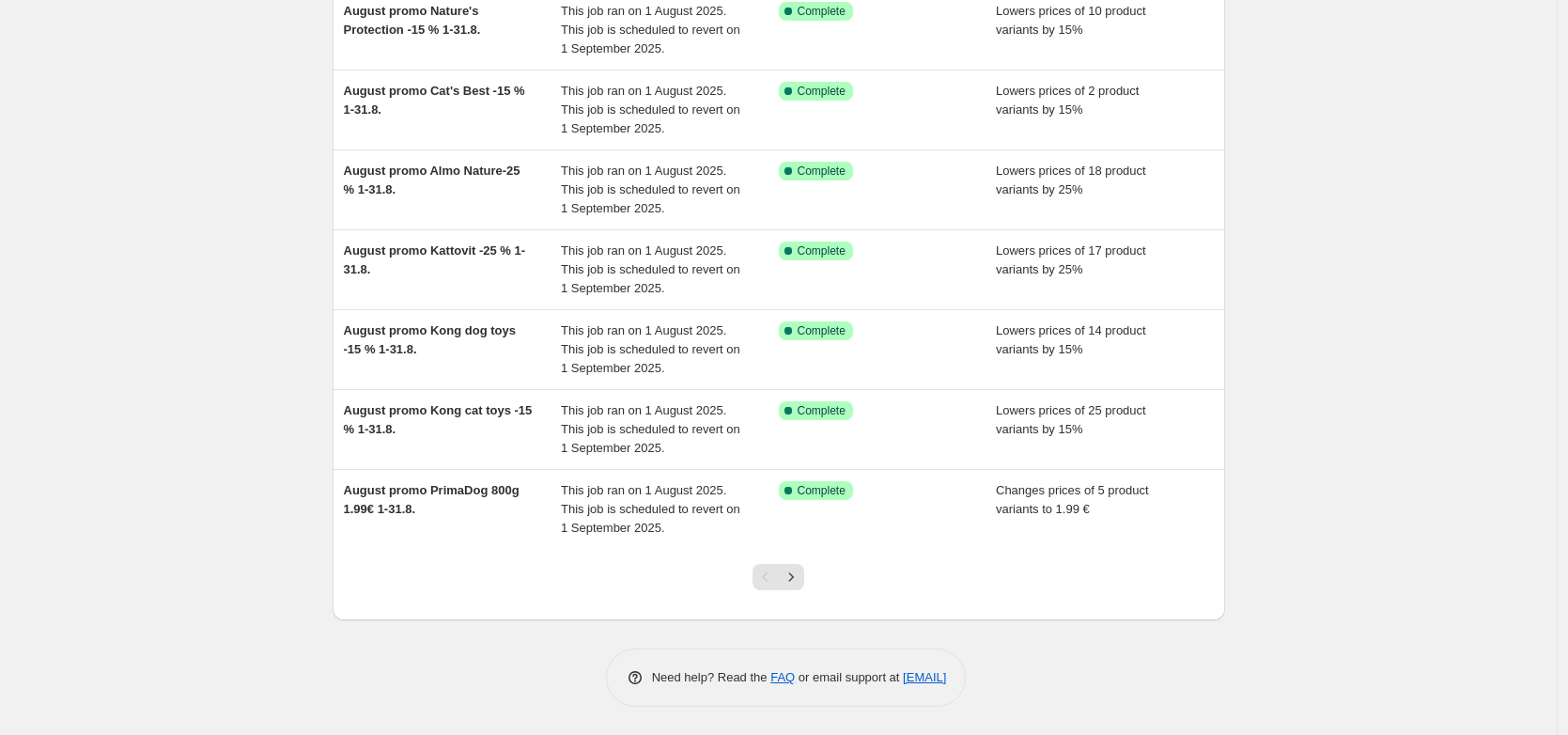 click at bounding box center (766, 577) 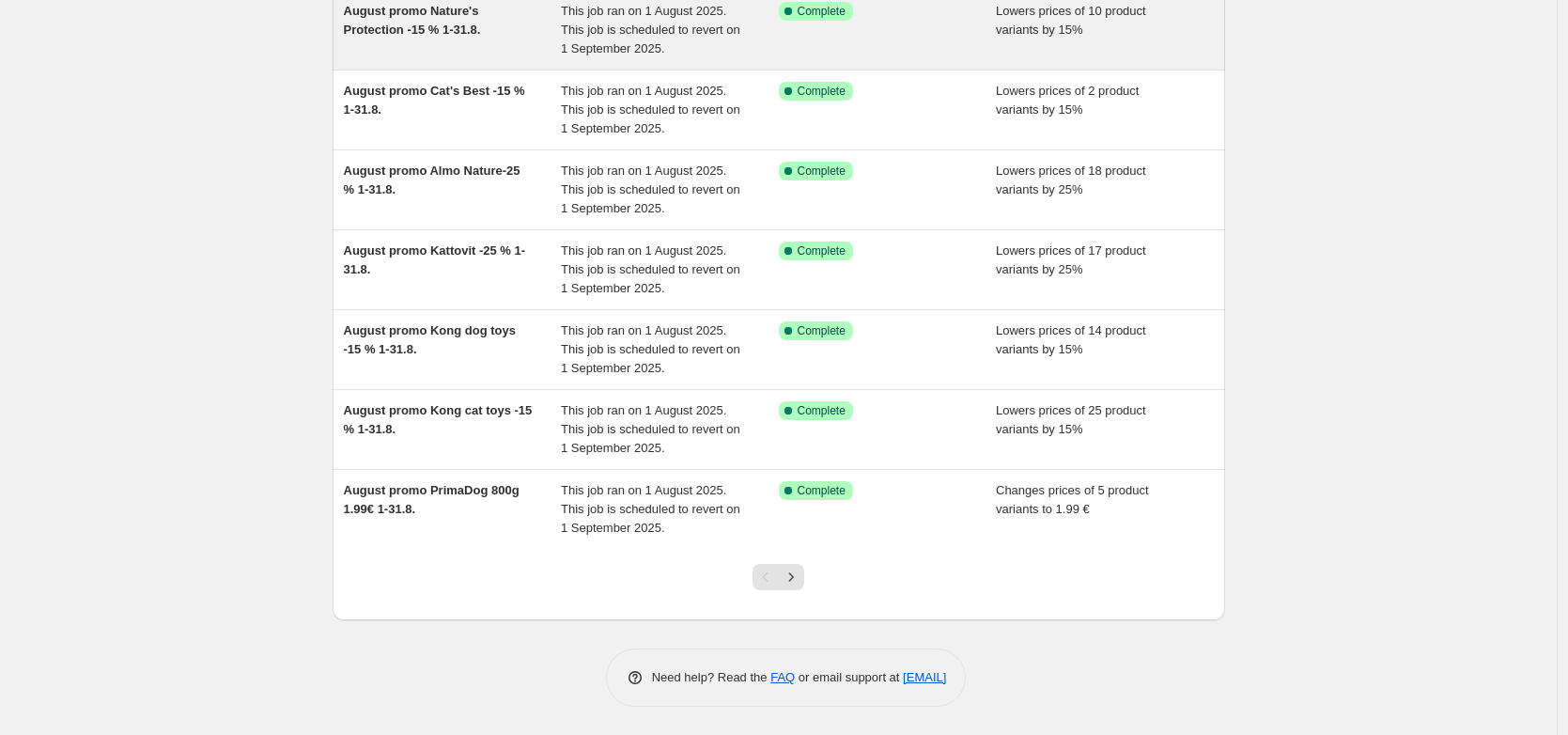 scroll, scrollTop: 0, scrollLeft: 0, axis: both 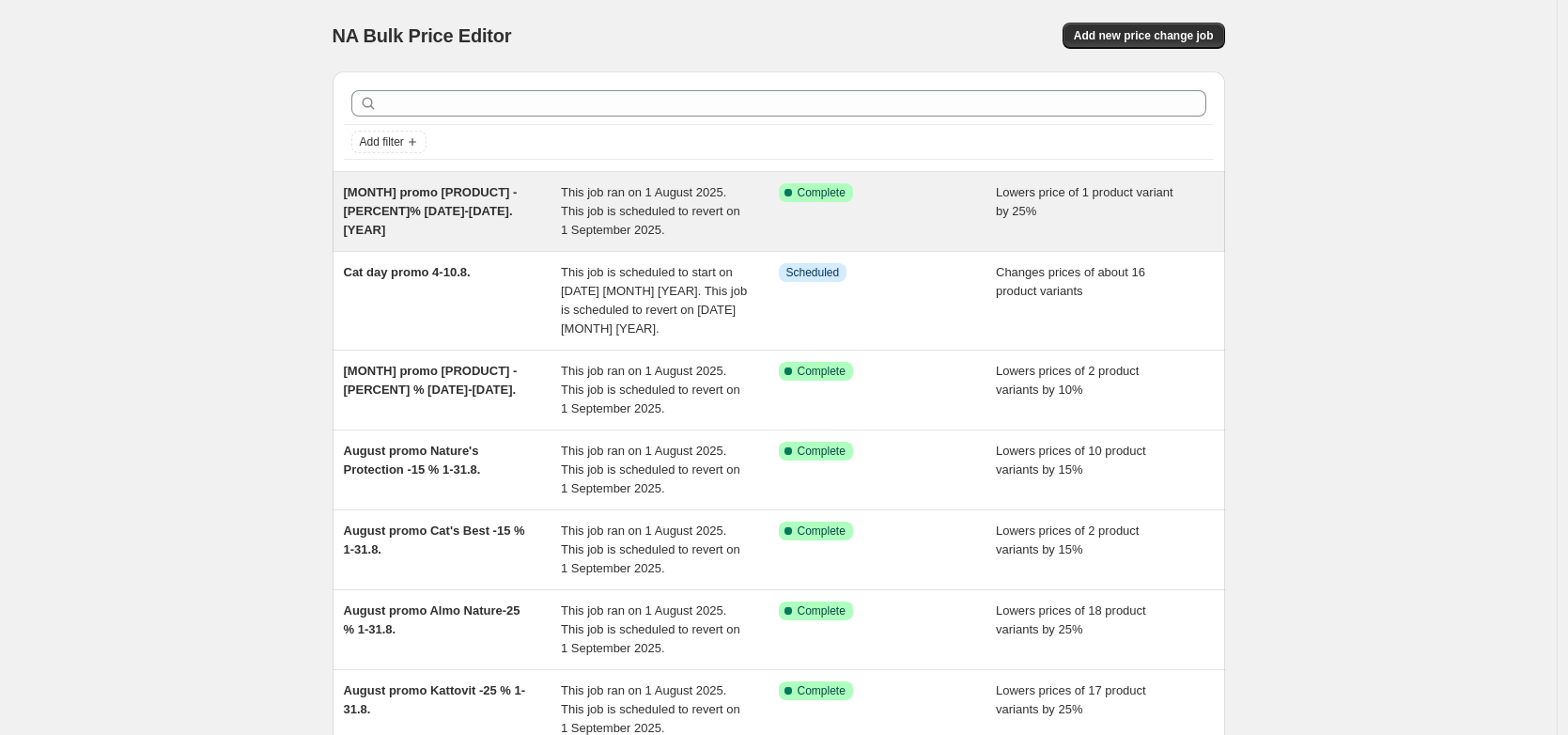 click on "August promo Sanocyn Forte -25% 1-31.8.25" at bounding box center [430, 211] 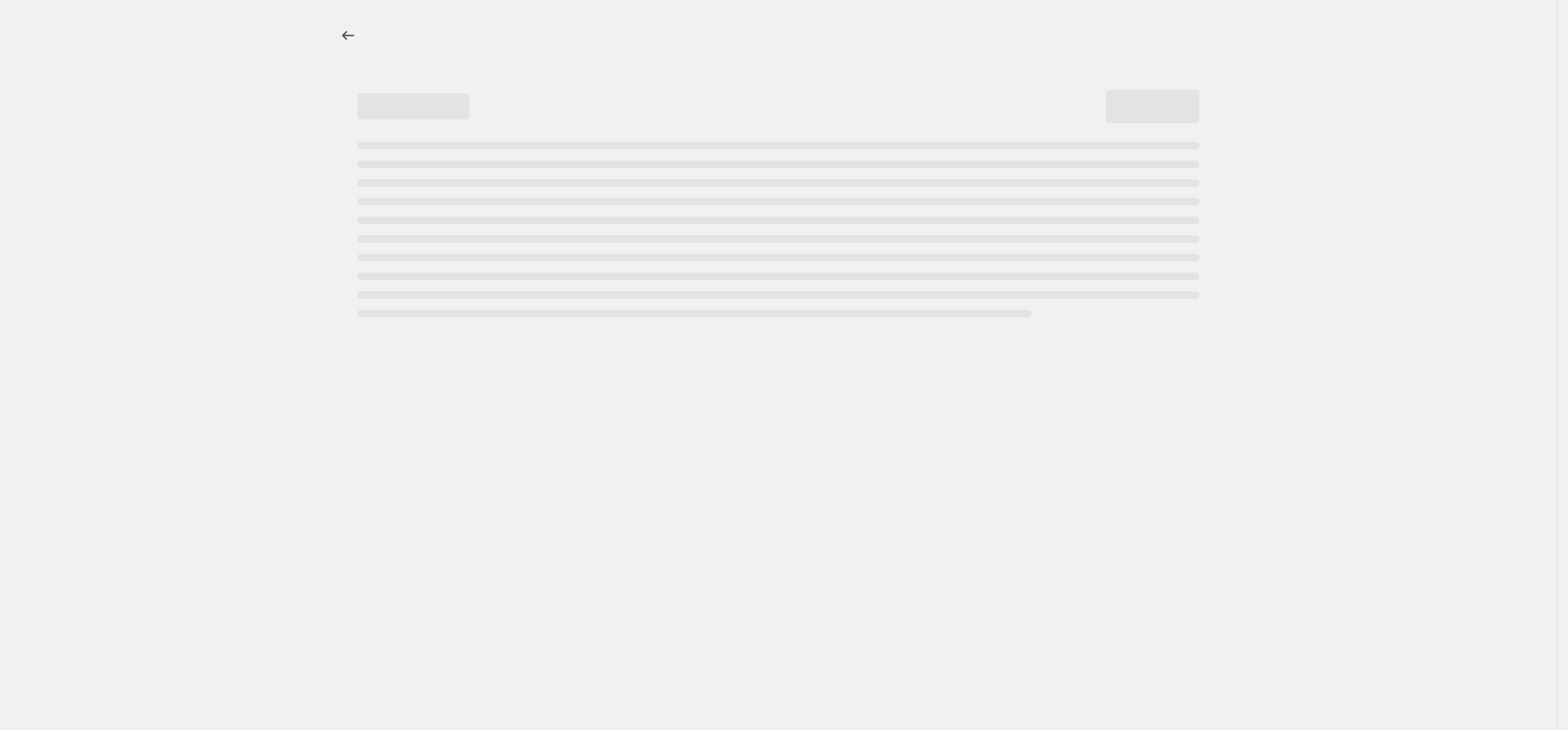 click at bounding box center [778, 365] 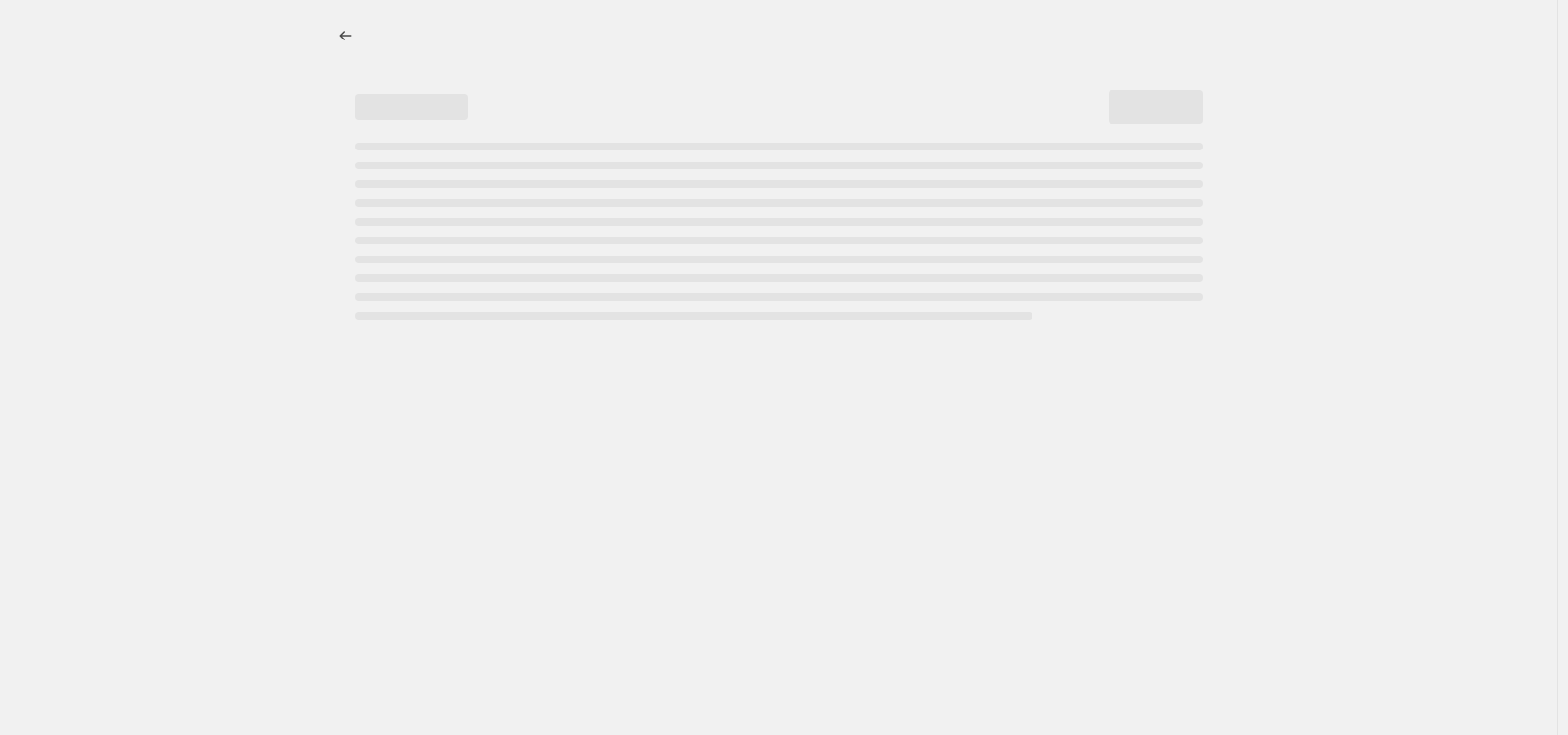 select on "percentage" 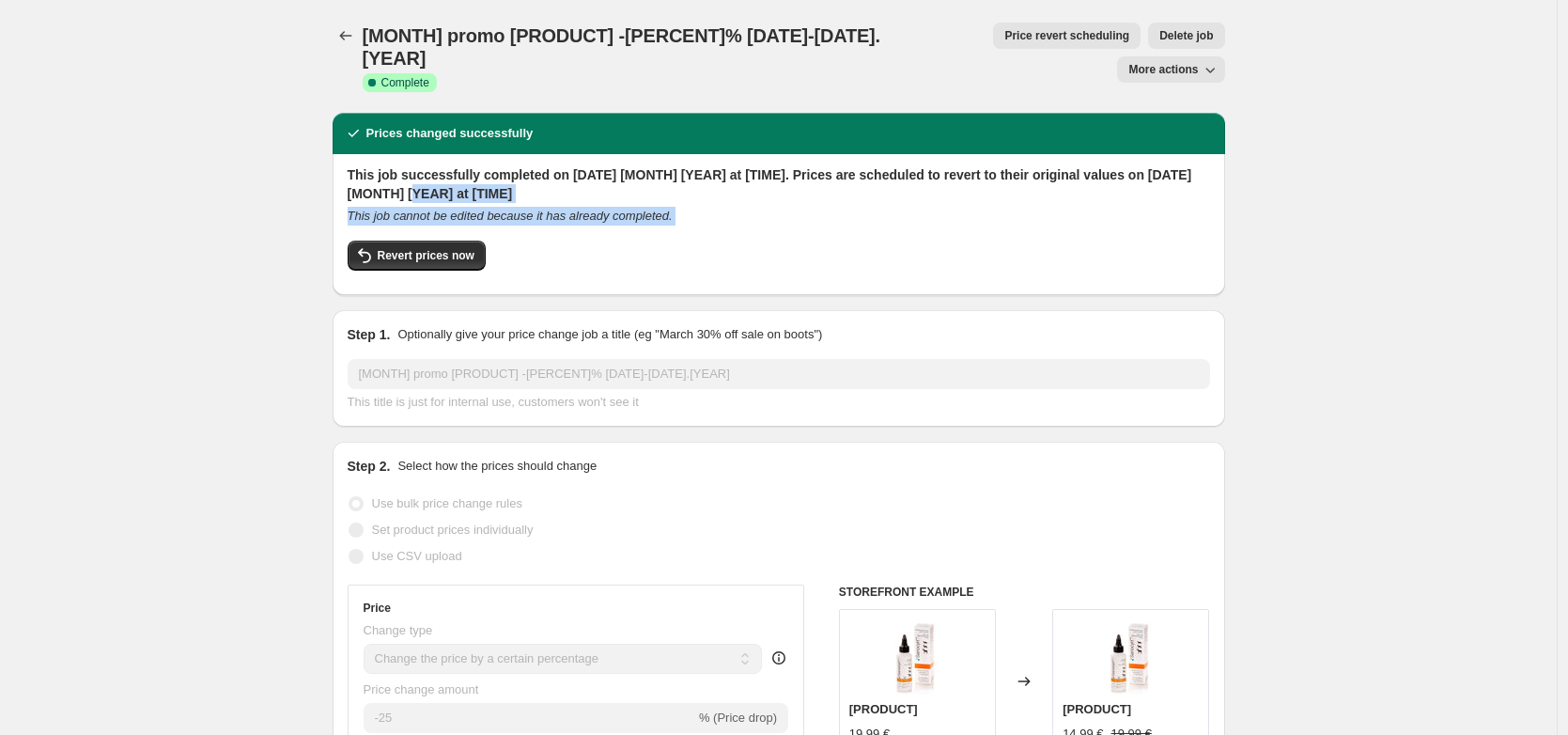 drag, startPoint x: 956, startPoint y: 151, endPoint x: 1093, endPoint y: 194, distance: 143.58969 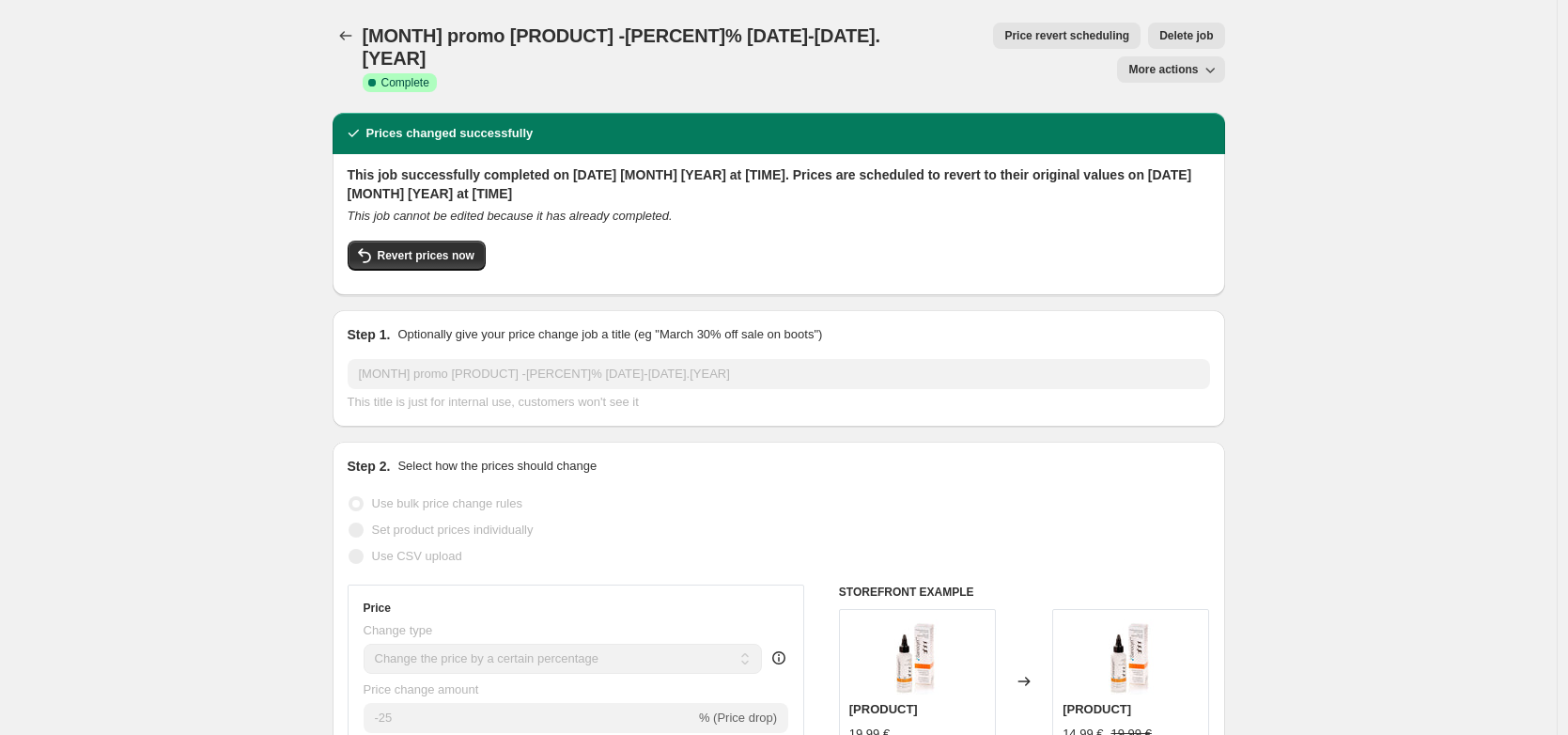 click on "August promo Sanocyn Forte -25% 1-31.8.25. This page is ready August promo Sanocyn Forte -25% 1-31.8.25 Success Complete Complete Price revert scheduling Copy to new job Export Recap CSV Delete job More actions Price revert scheduling Delete job More actions Prices changed successfully This job successfully completed on 1 August 2025 at 00:03. Prices are scheduled to revert to their original values on 1 September 2025 at 08:00 This job cannot be edited because it has already completed. Revert prices now Step 1. Optionally give your price change job a title (eg "March 30% off sale on boots") August promo Sanocyn Forte -25% 1-31.8.25 This title is just for internal use, customers won't see it Step 2. Select how the prices should change Use bulk price change rules Set product prices individually Use CSV upload Price Change type Change the price to a certain amount Change the price by a certain amount Change the price by a certain percentage Change the price to the current compare at price (price before sale) -25" at bounding box center (778, 1055) 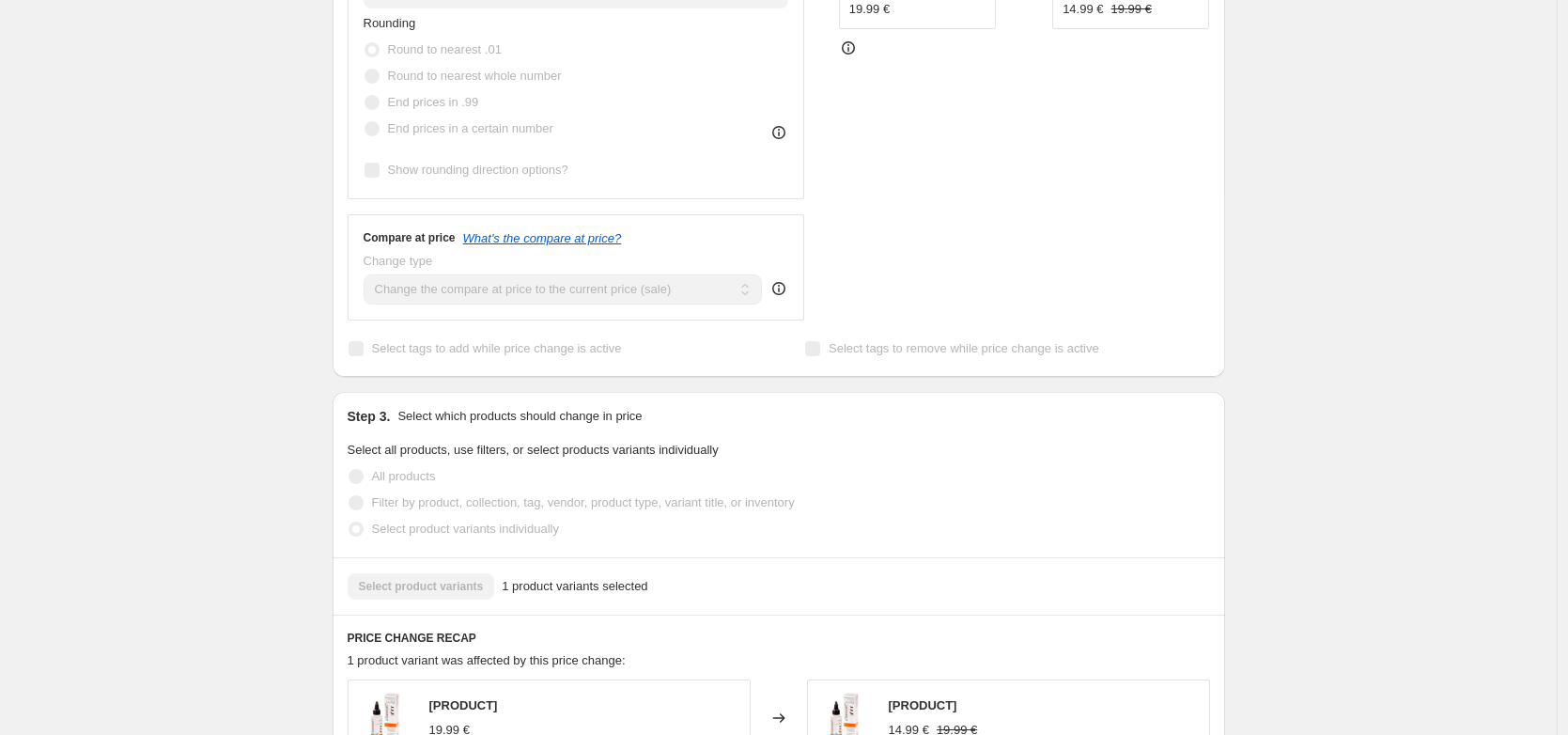 scroll, scrollTop: 106, scrollLeft: 0, axis: vertical 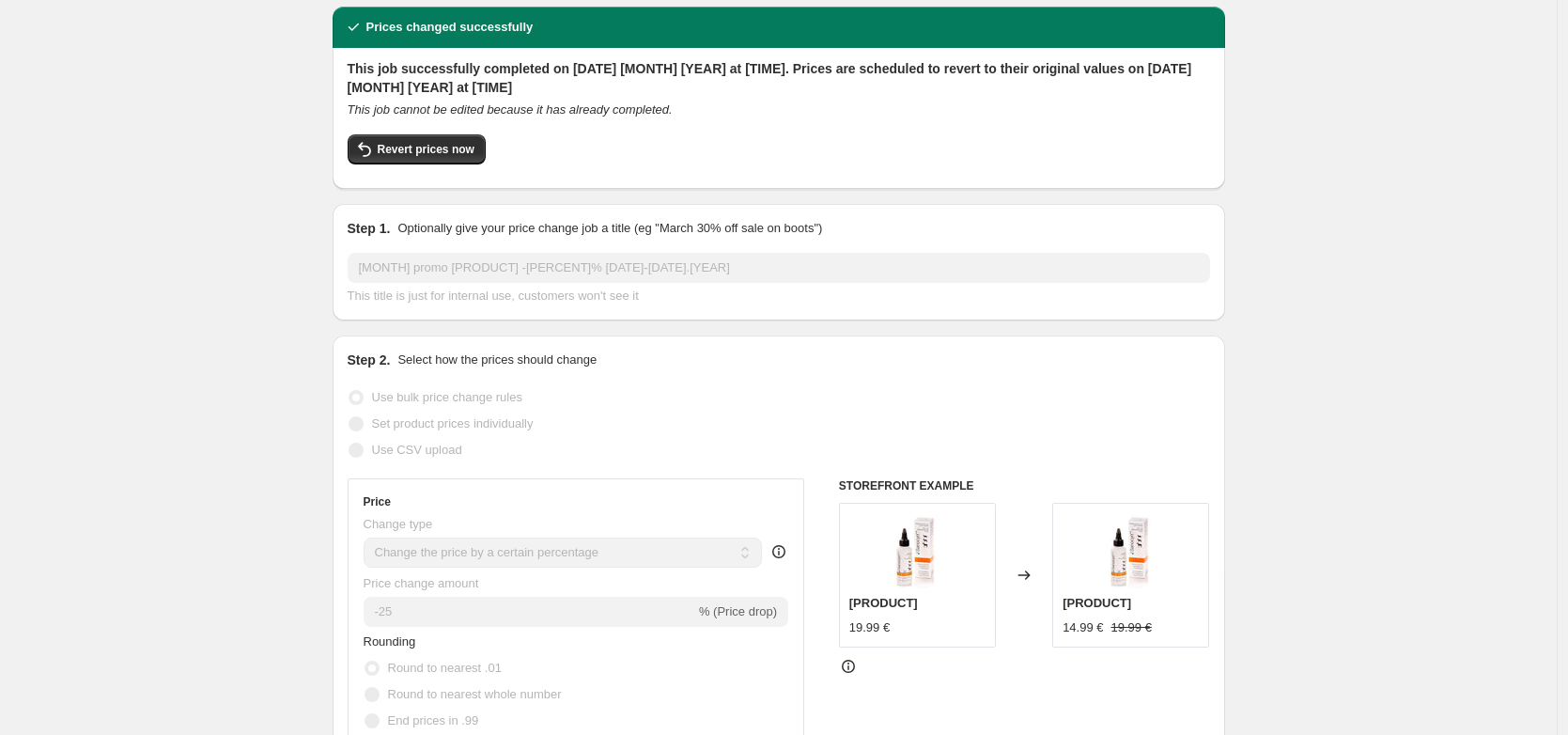 click on "August promo Sanocyn Forte -25% 1-31.8.25. This page is ready August promo Sanocyn Forte -25% 1-31.8.25 Success Complete Complete Price revert scheduling Copy to new job Export Recap CSV Delete job More actions Price revert scheduling Delete job More actions Prices changed successfully This job successfully completed on 1 August 2025 at 00:03. Prices are scheduled to revert to their original values on 1 September 2025 at 08:00 This job cannot be edited because it has already completed. Revert prices now Step 1. Optionally give your price change job a title (eg "March 30% off sale on boots") August promo Sanocyn Forte -25% 1-31.8.25 This title is just for internal use, customers won't see it Step 2. Select how the prices should change Use bulk price change rules Set product prices individually Use CSV upload Price Change type Change the price to a certain amount Change the price by a certain amount Change the price by a certain percentage Change the price to the current compare at price (price before sale) -25" at bounding box center [778, 948] 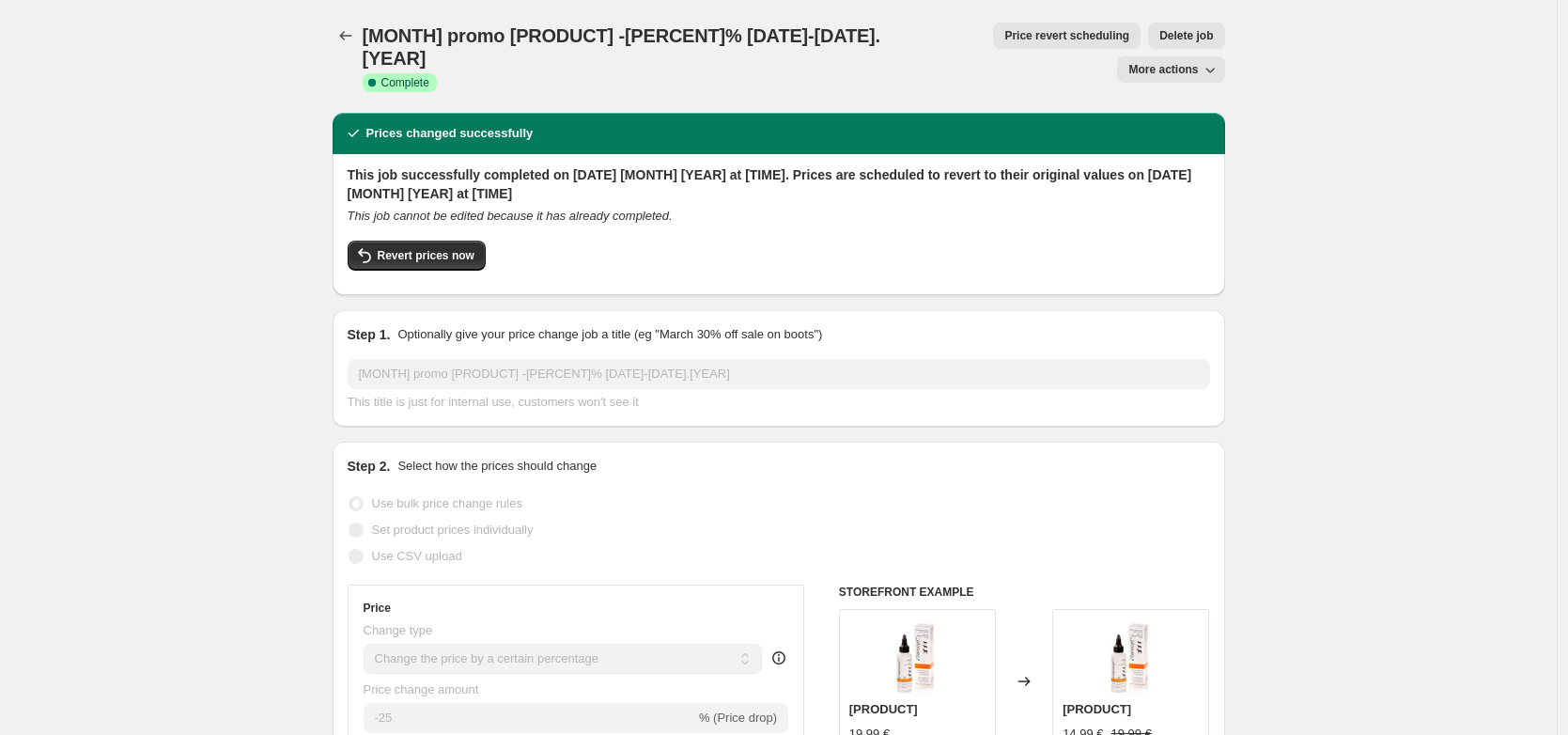 click on "August promo Sanocyn Forte -25% 1-31.8.25. This page is ready August promo Sanocyn Forte -25% 1-31.8.25 Success Complete Complete Price revert scheduling Copy to new job Export Recap CSV Delete job More actions Price revert scheduling Delete job More actions Prices changed successfully This job successfully completed on 1 August 2025 at 00:03. Prices are scheduled to revert to their original values on 1 September 2025 at 08:00 This job cannot be edited because it has already completed. Revert prices now Step 1. Optionally give your price change job a title (eg "March 30% off sale on boots") August promo Sanocyn Forte -25% 1-31.8.25 This title is just for internal use, customers won't see it Step 2. Select how the prices should change Use bulk price change rules Set product prices individually Use CSV upload Price Change type Change the price to a certain amount Change the price by a certain amount Change the price by a certain percentage Change the price to the current compare at price (price before sale) -25" at bounding box center (778, 1055) 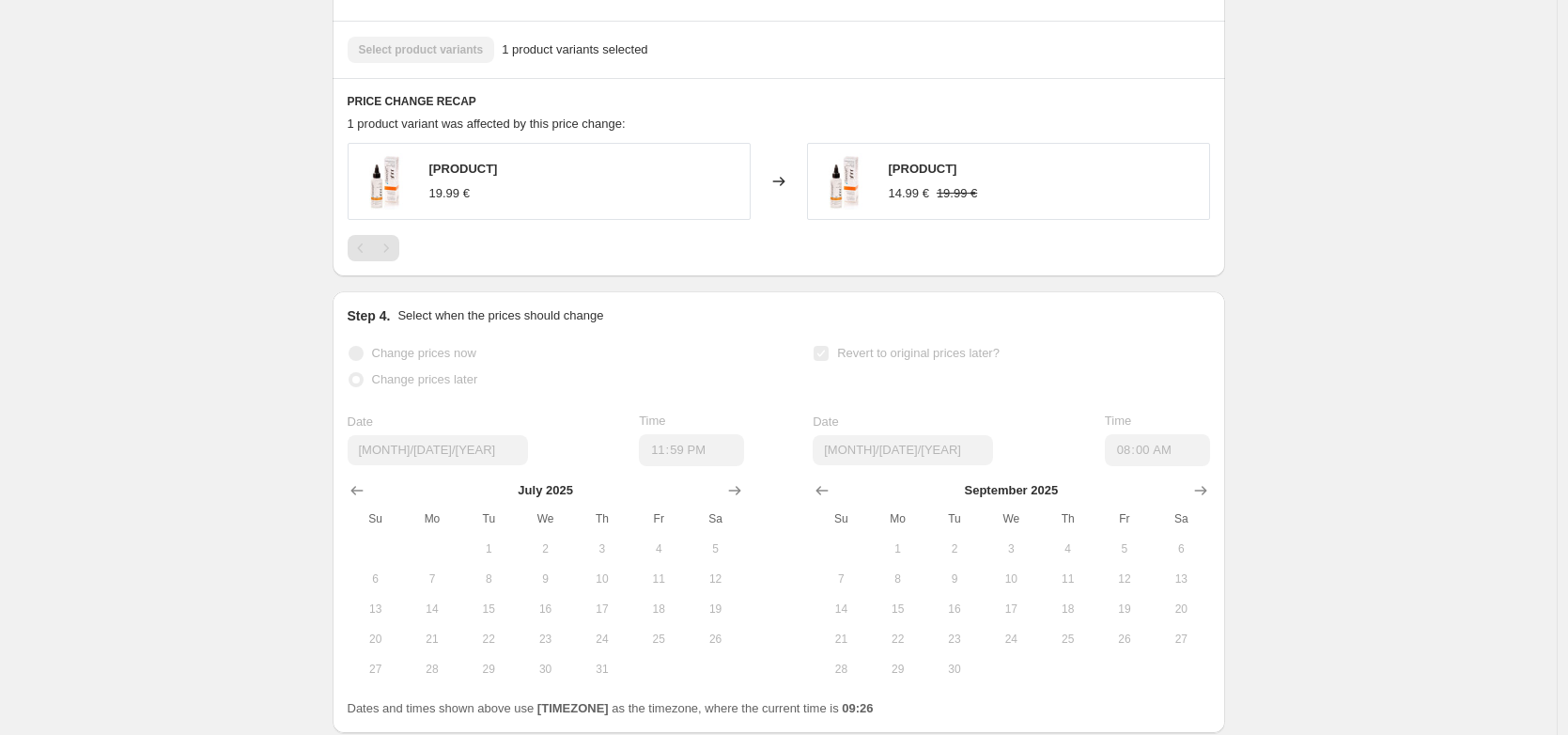 scroll, scrollTop: 1250, scrollLeft: 0, axis: vertical 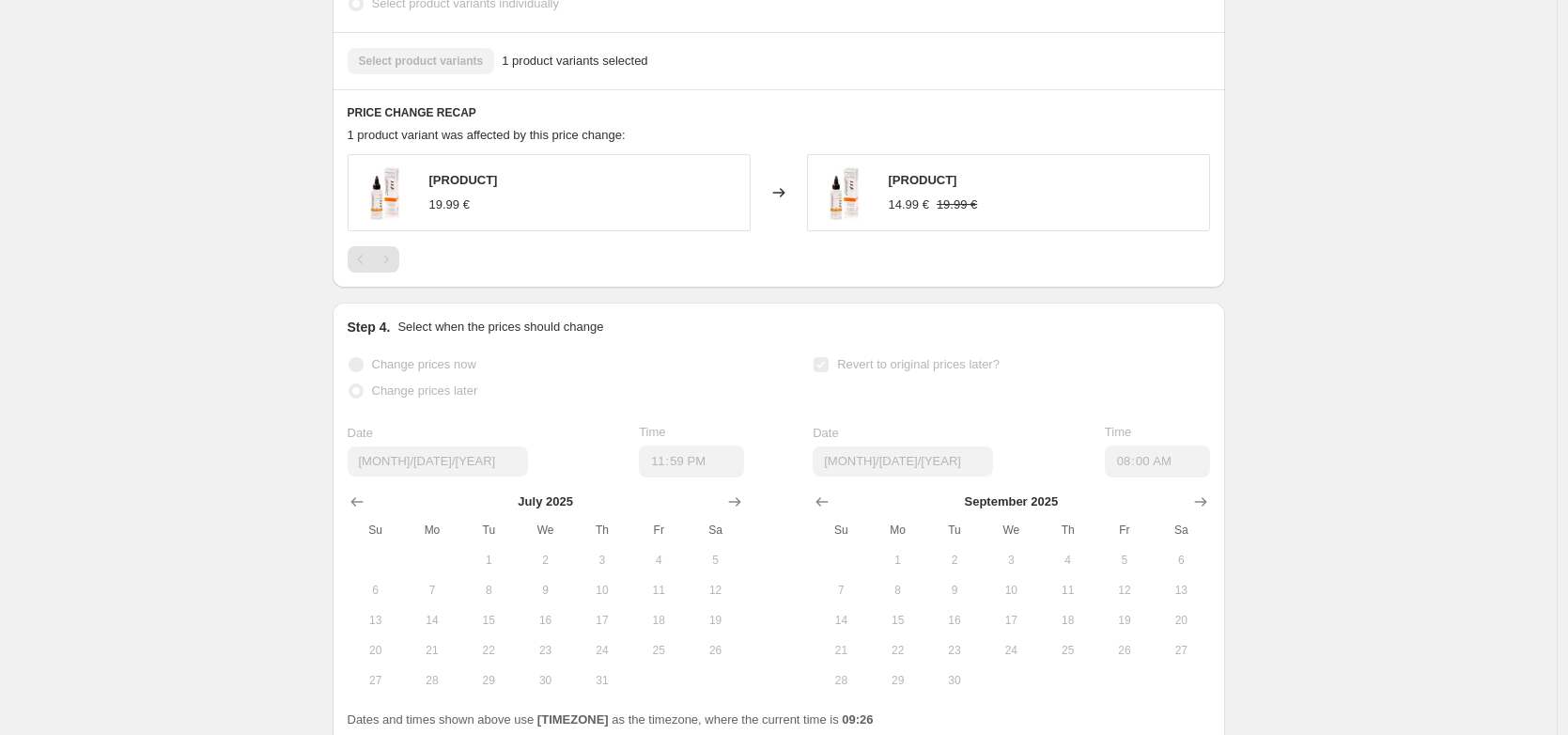 click on "August promo Sanocyn Forte -25% 1-31.8.25. This page is ready August promo Sanocyn Forte -25% 1-31.8.25 Success Complete Complete Price revert scheduling Copy to new job Export Recap CSV Delete job More actions Price revert scheduling Delete job More actions Prices changed successfully This job successfully completed on 1 August 2025 at 00:03. Prices are scheduled to revert to their original values on 1 September 2025 at 08:00 This job cannot be edited because it has already completed. Revert prices now Step 1. Optionally give your price change job a title (eg "March 30% off sale on boots") August promo Sanocyn Forte -25% 1-31.8.25 This title is just for internal use, customers won't see it Step 2. Select how the prices should change Use bulk price change rules Set product prices individually Use CSV upload Price Change type Change the price to a certain amount Change the price by a certain amount Change the price by a certain percentage Change the price to the current compare at price (price before sale) -25" at bounding box center (778, -195) 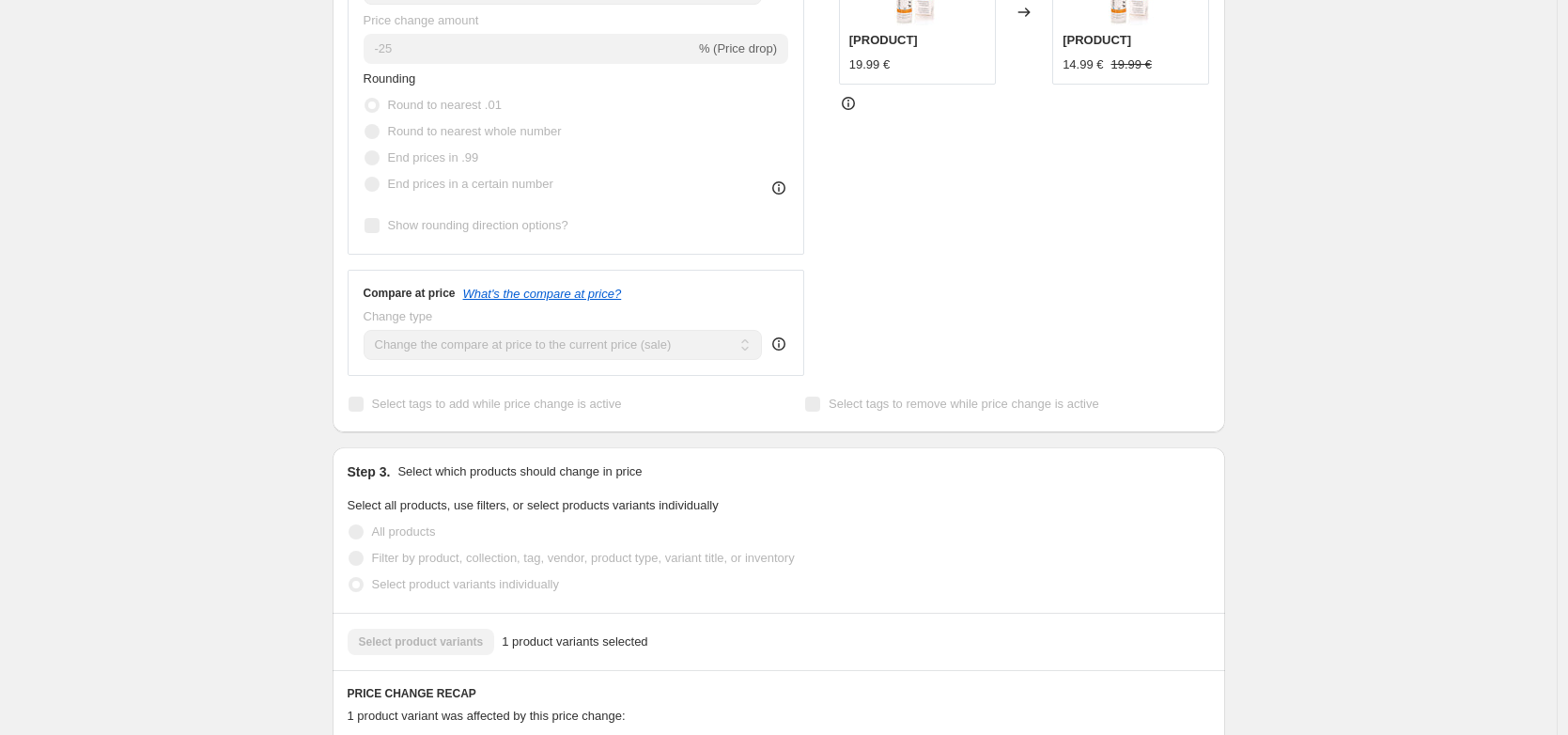 click on "August promo Sanocyn Forte -25% 1-31.8.25. This page is ready August promo Sanocyn Forte -25% 1-31.8.25 Success Complete Complete Price revert scheduling Copy to new job Export Recap CSV Delete job More actions Price revert scheduling Delete job More actions Prices changed successfully This job successfully completed on 1 August 2025 at 00:03. Prices are scheduled to revert to their original values on 1 September 2025 at 08:00 This job cannot be edited because it has already completed. Revert prices now Step 1. Optionally give your price change job a title (eg "March 30% off sale on boots") August promo Sanocyn Forte -25% 1-31.8.25 This title is just for internal use, customers won't see it Step 2. Select how the prices should change Use bulk price change rules Set product prices individually Use CSV upload Price Change type Change the price to a certain amount Change the price by a certain amount Change the price by a certain percentage Change the price to the current compare at price (price before sale) -25" at bounding box center [778, 385] 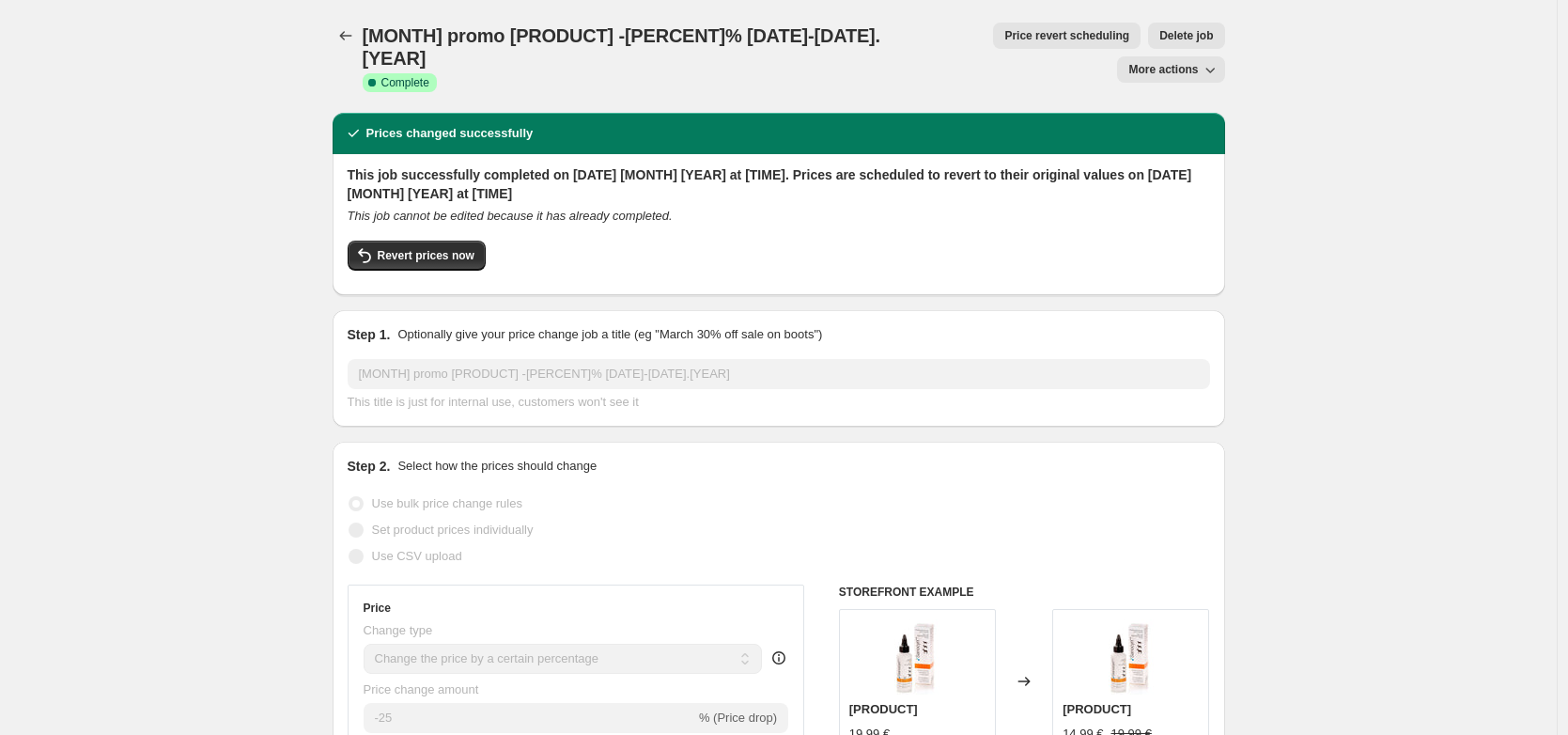 click on "August promo Sanocyn Forte -25% 1-31.8.25. This page is ready August promo Sanocyn Forte -25% 1-31.8.25 Success Complete Complete Price revert scheduling Copy to new job Export Recap CSV Delete job More actions Price revert scheduling Delete job More actions Prices changed successfully This job successfully completed on 1 August 2025 at 00:03. Prices are scheduled to revert to their original values on 1 September 2025 at 08:00 This job cannot be edited because it has already completed. Revert prices now Step 1. Optionally give your price change job a title (eg "March 30% off sale on boots") August promo Sanocyn Forte -25% 1-31.8.25 This title is just for internal use, customers won't see it Step 2. Select how the prices should change Use bulk price change rules Set product prices individually Use CSV upload Price Change type Change the price to a certain amount Change the price by a certain amount Change the price by a certain percentage Change the price to the current compare at price (price before sale) -25" at bounding box center [778, 1055] 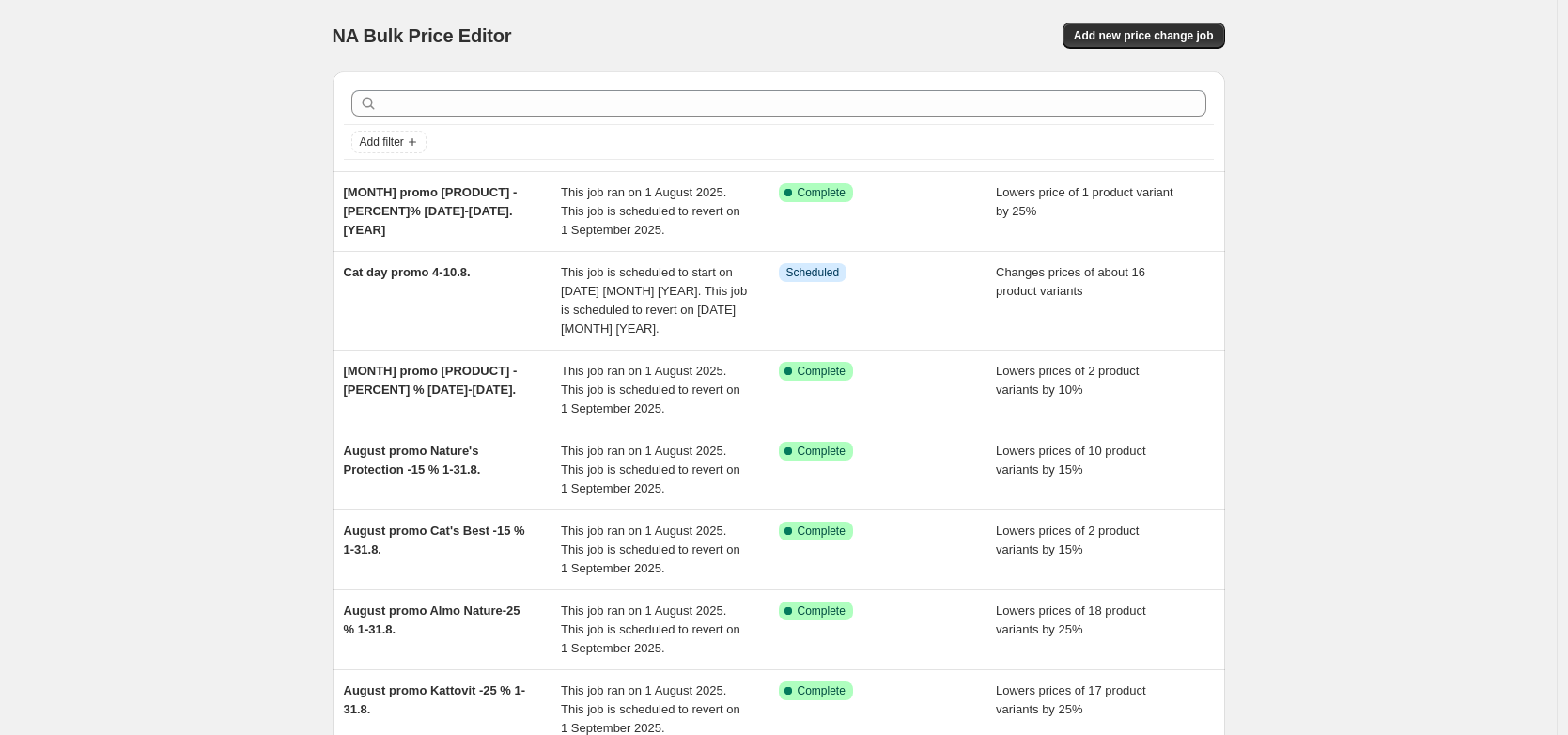 click on "NA Bulk Price Editor. This page is ready NA Bulk Price Editor Add new price change job Add filter   August promo Sanocyn Forte -25% 1-31.8.25 This job ran on 1 August 2025. This job is scheduled to revert on 1 September 2025. Success Complete Complete Lowers price of 1 product variant by 25% Cat day promo 4-10.8. This job is scheduled to start on 3 August 2025. This job is scheduled to revert on 11 August 2025. Info Scheduled Changes prices of about 16 product variants August promo Calibra Hypo&Gastro -10 % 1-31.8. This job ran on 1 August 2025. This job is scheduled to revert on 1 September 2025. Success Complete Complete Lowers prices of 2 product variants by 10% August promo Nature's Protection -15 % 1-31.8. This job ran on 1 August 2025. This job is scheduled to revert on 1 September 2025. Success Complete Complete Lowers prices of 10 product variants by 15% August promo Cat's Best -15 % 1-31.8. This job ran on 1 August 2025. This job is scheduled to revert on 1 September 2025. Success Complete Complete" at bounding box center (778, 587) 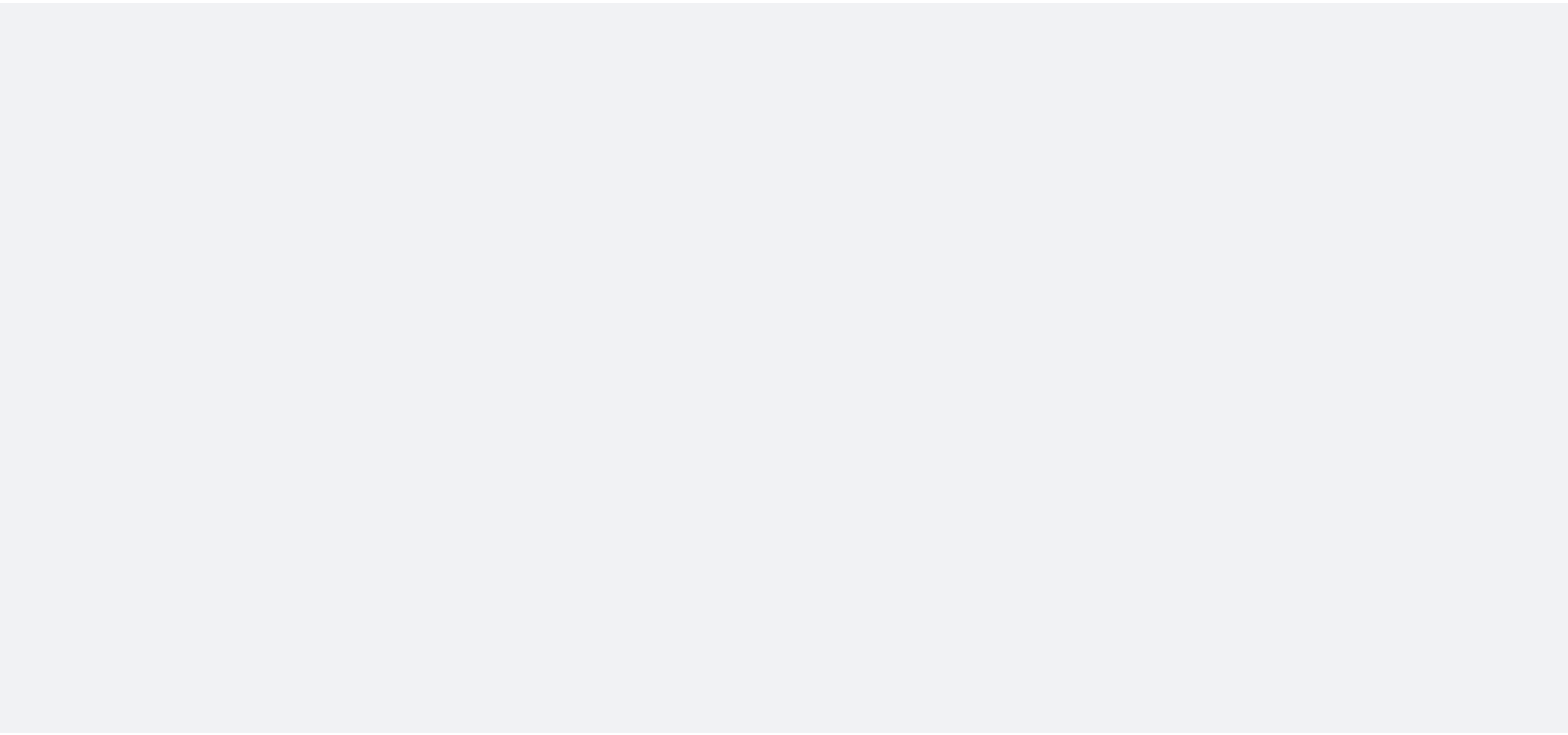 scroll, scrollTop: 0, scrollLeft: 0, axis: both 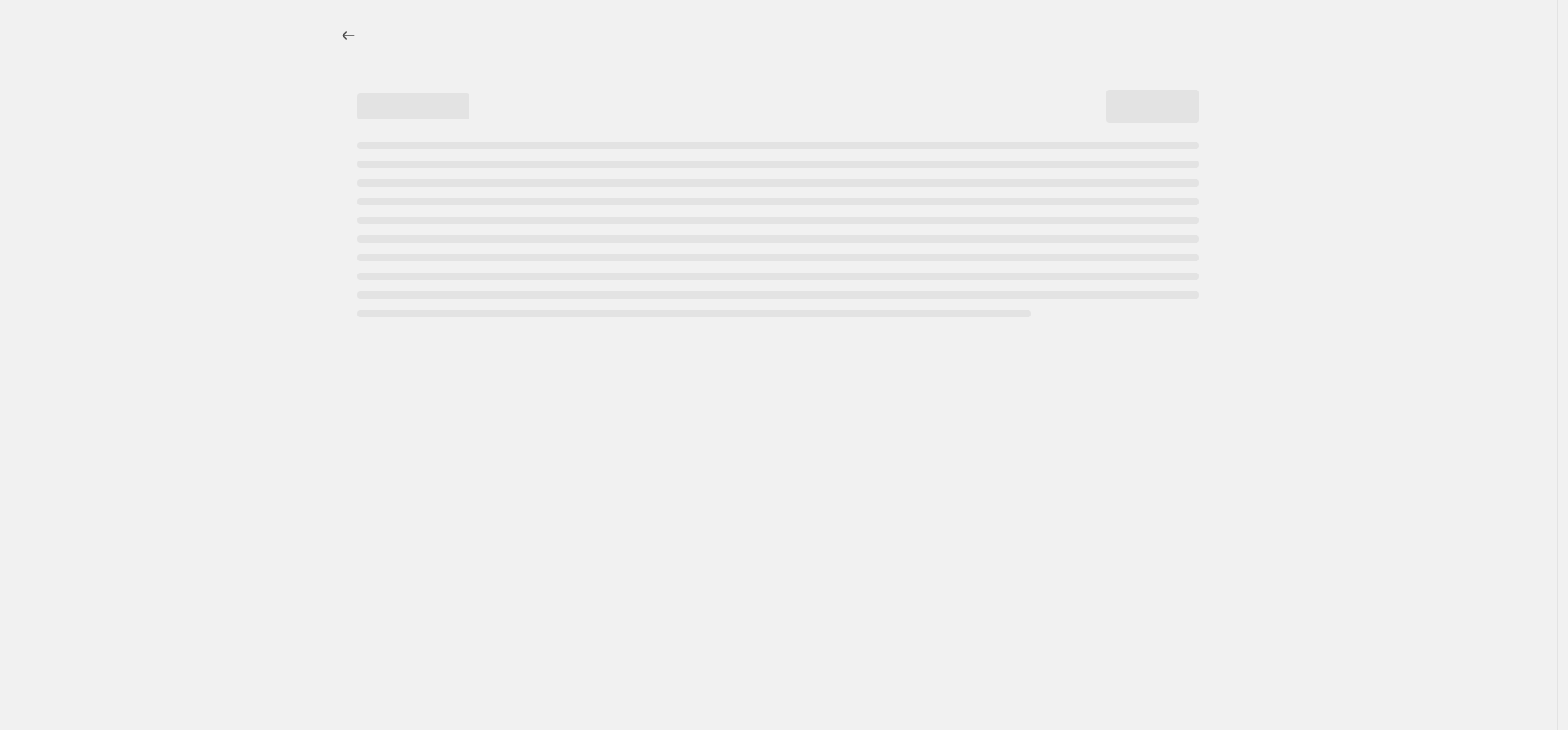 select on "collection" 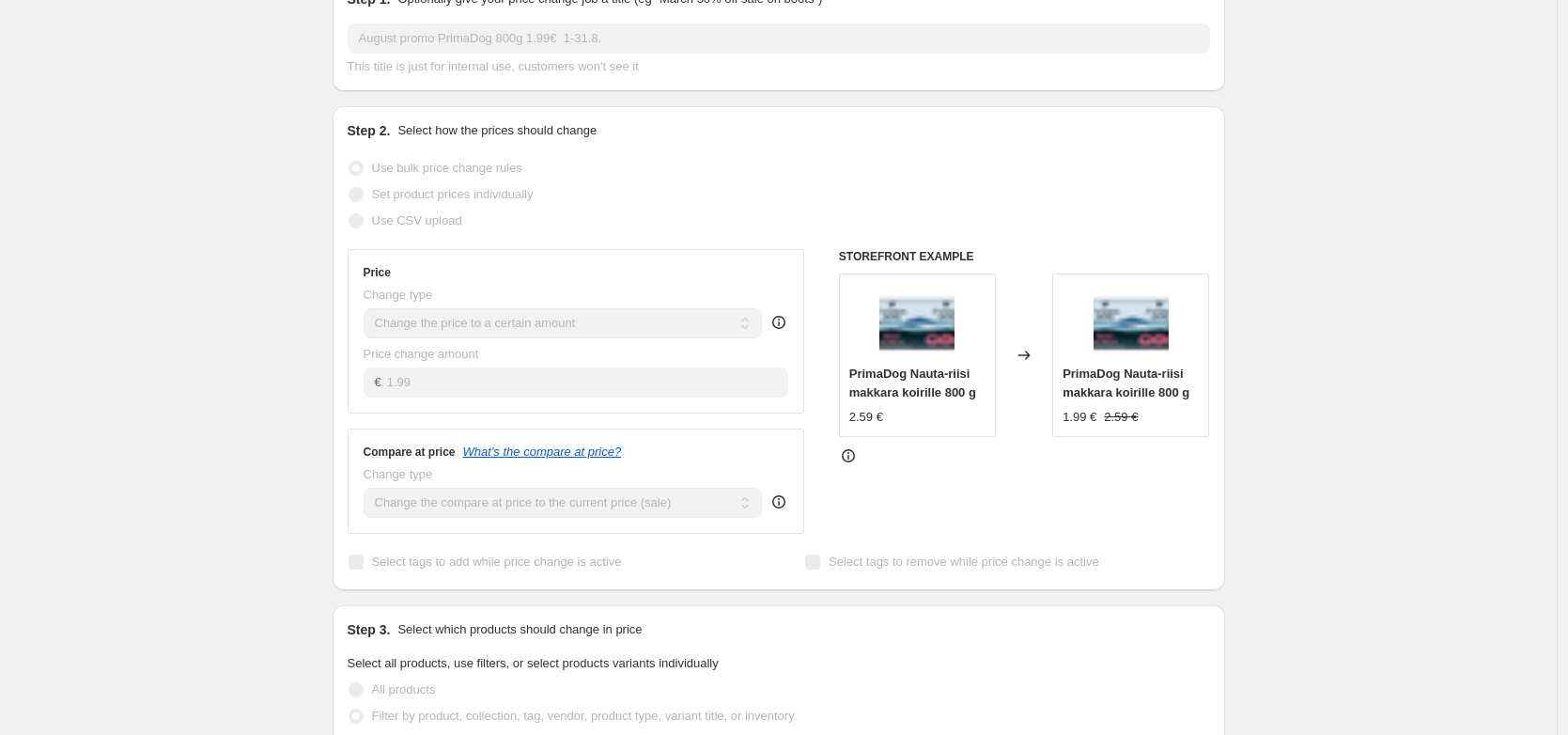 scroll, scrollTop: 0, scrollLeft: 0, axis: both 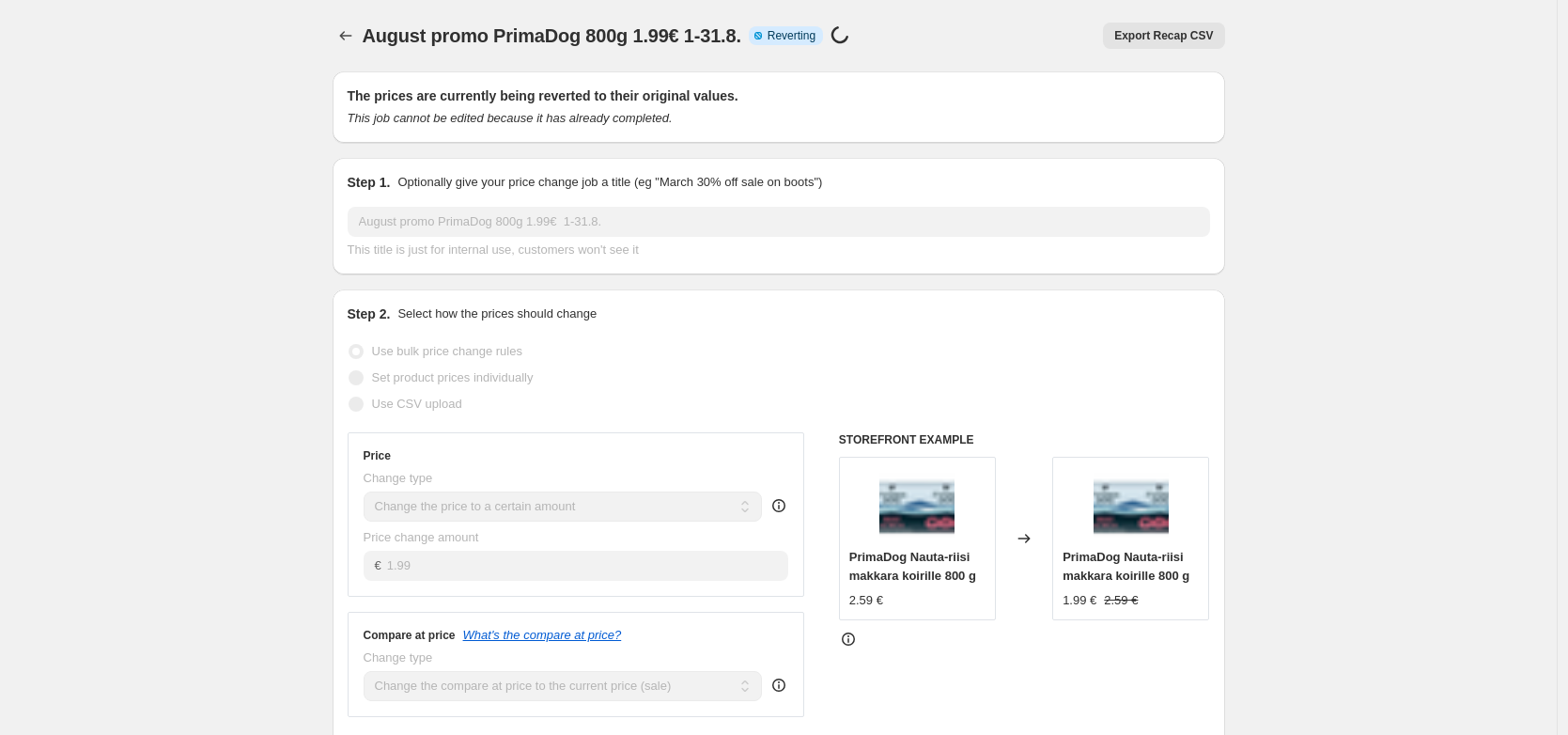 click on "August promo PrimaDog 800g 1.99€  1-31.8.. This page is ready August promo PrimaDog 800g 1.99€  1-31.8. Info Partially complete Reverting Price change job in progress... Export Recap CSV More actions Export Recap CSV The prices are currently being reverted to their original values. This job cannot be edited because it has already completed. Step 1. Optionally give your price change job a title (eg "March 30% off sale on boots") August promo PrimaDog 800g 1.99€  1-31.8. This title is just for internal use, customers won't see it Step 2. Select how the prices should change Use bulk price change rules Set product prices individually Use CSV upload Price Change type Change the price to a certain amount Change the price by a certain amount Change the price by a certain percentage Change the price to the current compare at price (price before sale) Change the price by a certain amount relative to the compare at price Change the price by a certain percentage relative to the compare at price Price change amount" at bounding box center [778, 1141] 